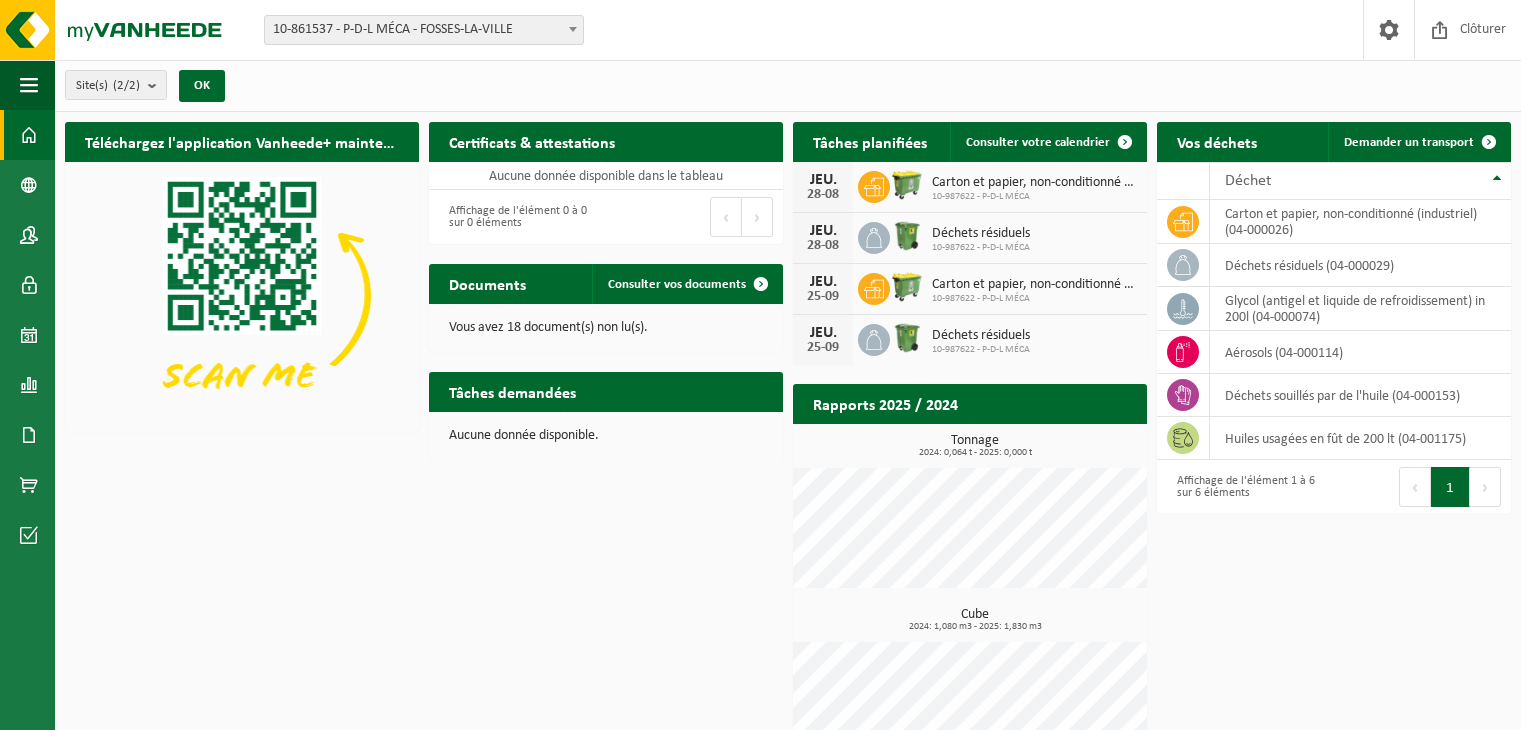 scroll, scrollTop: 0, scrollLeft: 0, axis: both 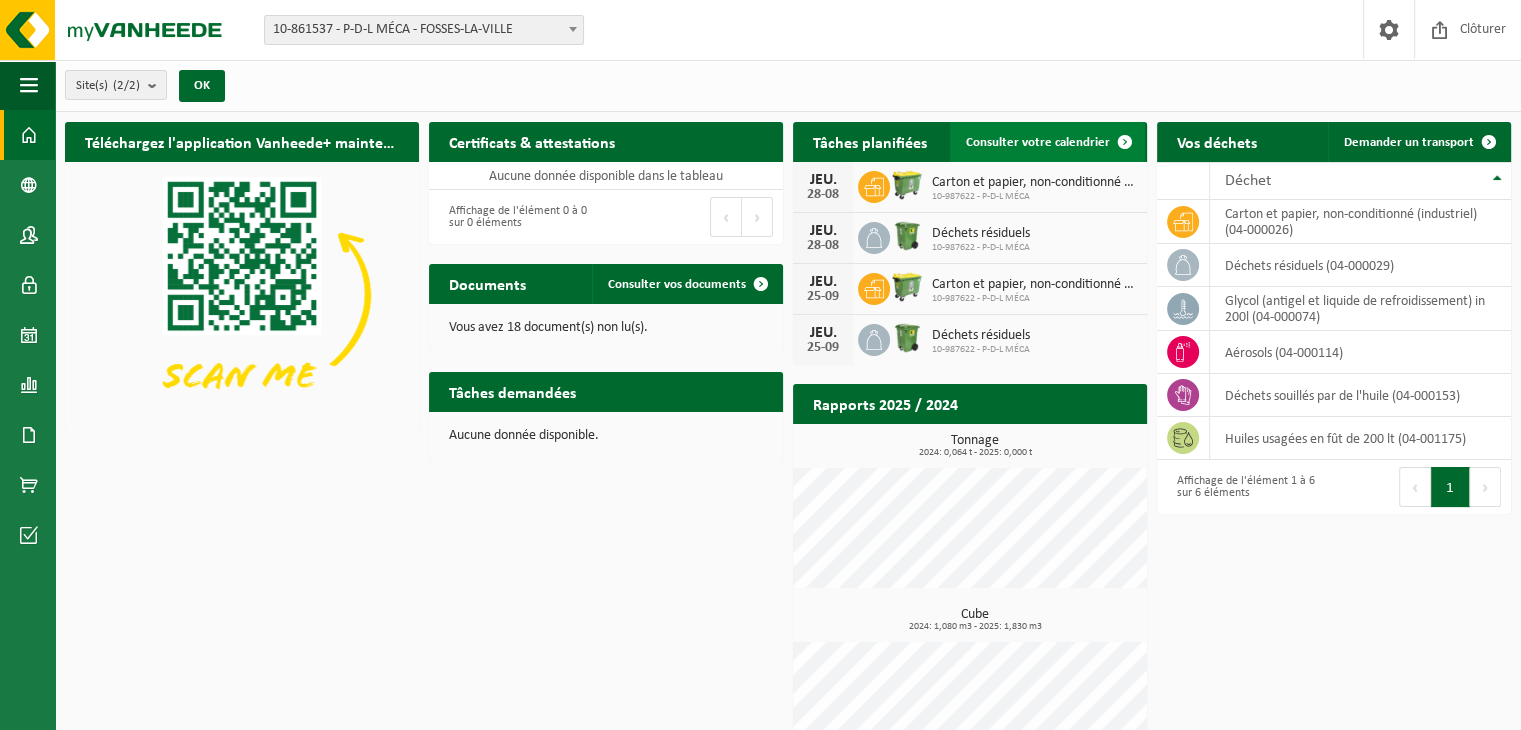 click on "Consulter votre calendrier" at bounding box center [1047, 142] 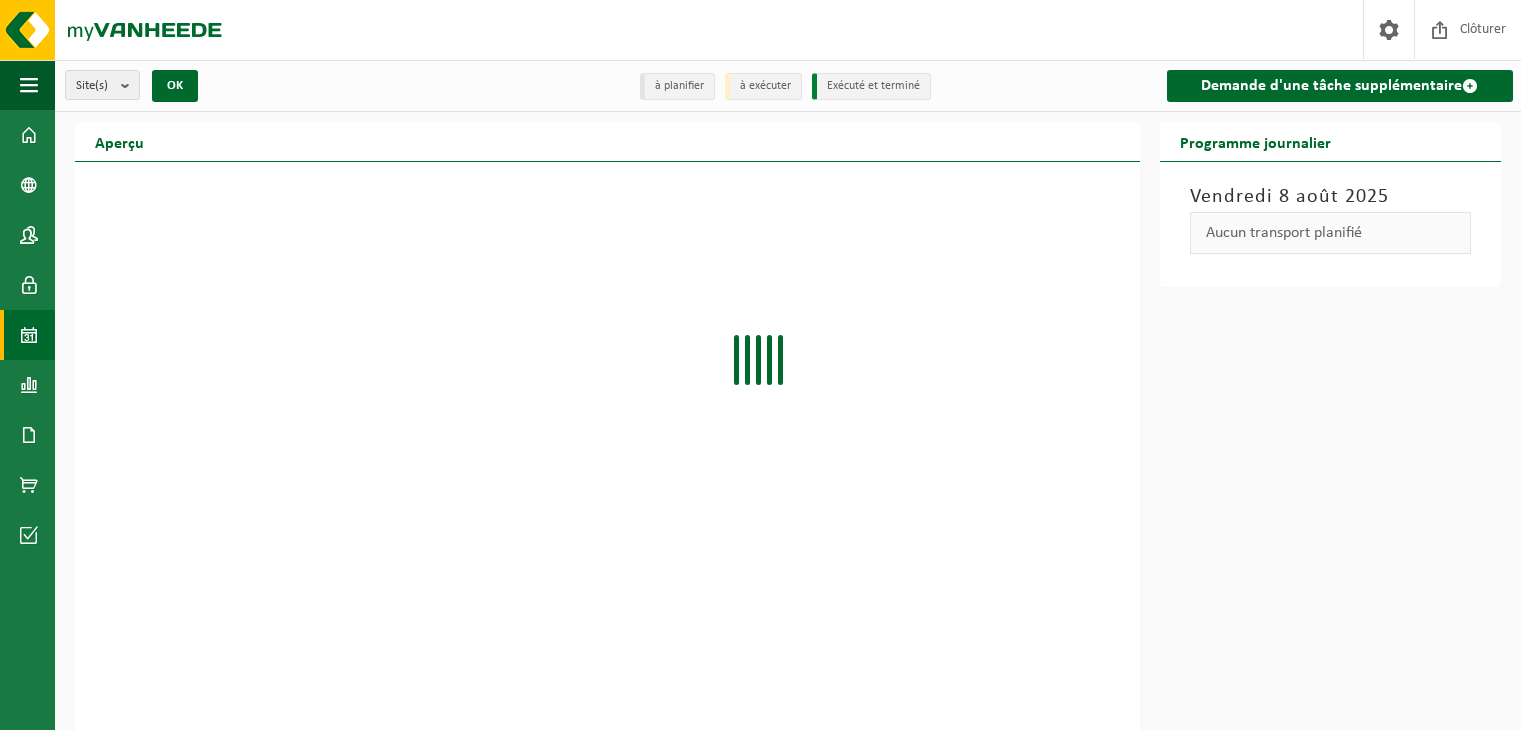 scroll, scrollTop: 0, scrollLeft: 0, axis: both 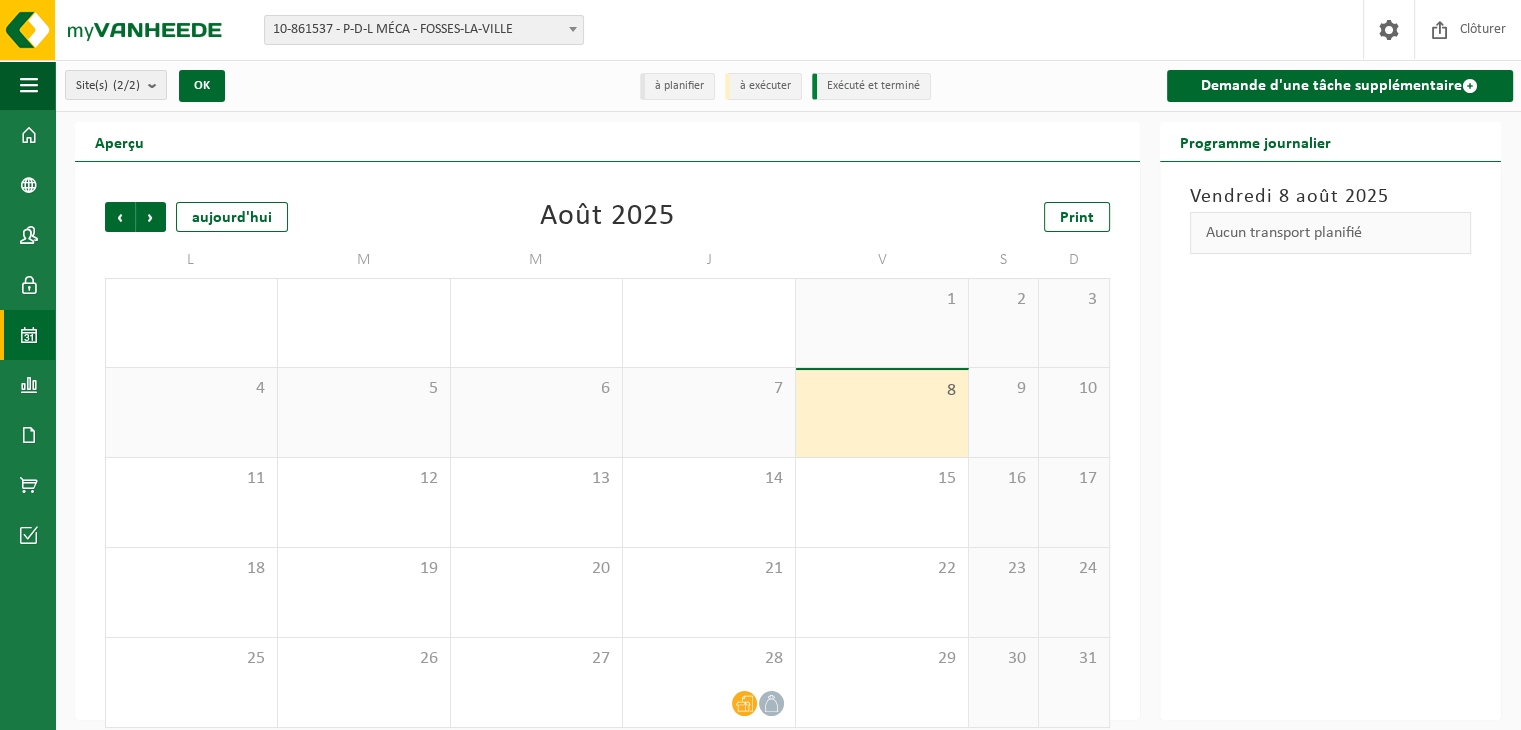 click on "4" at bounding box center (191, 412) 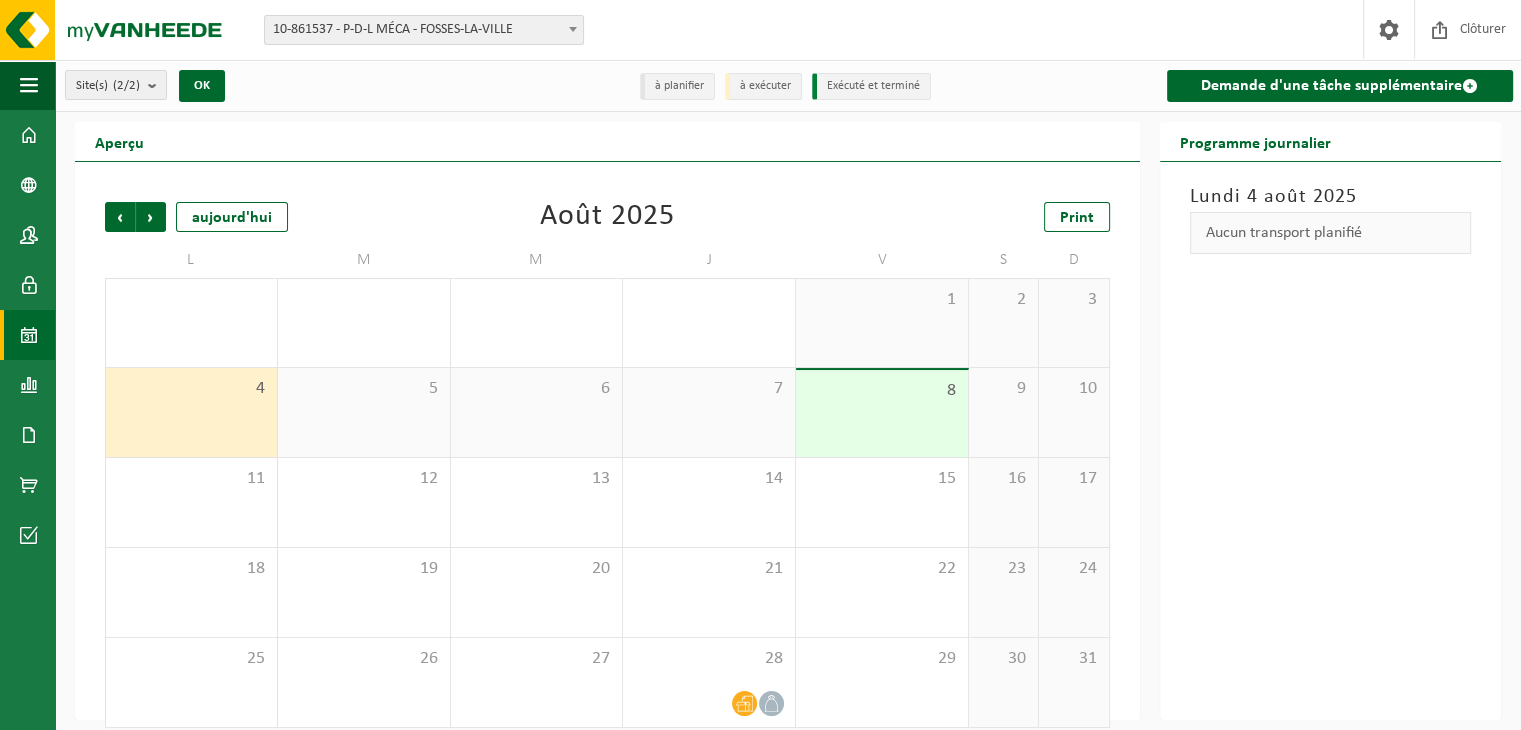 click on "5" at bounding box center [364, 412] 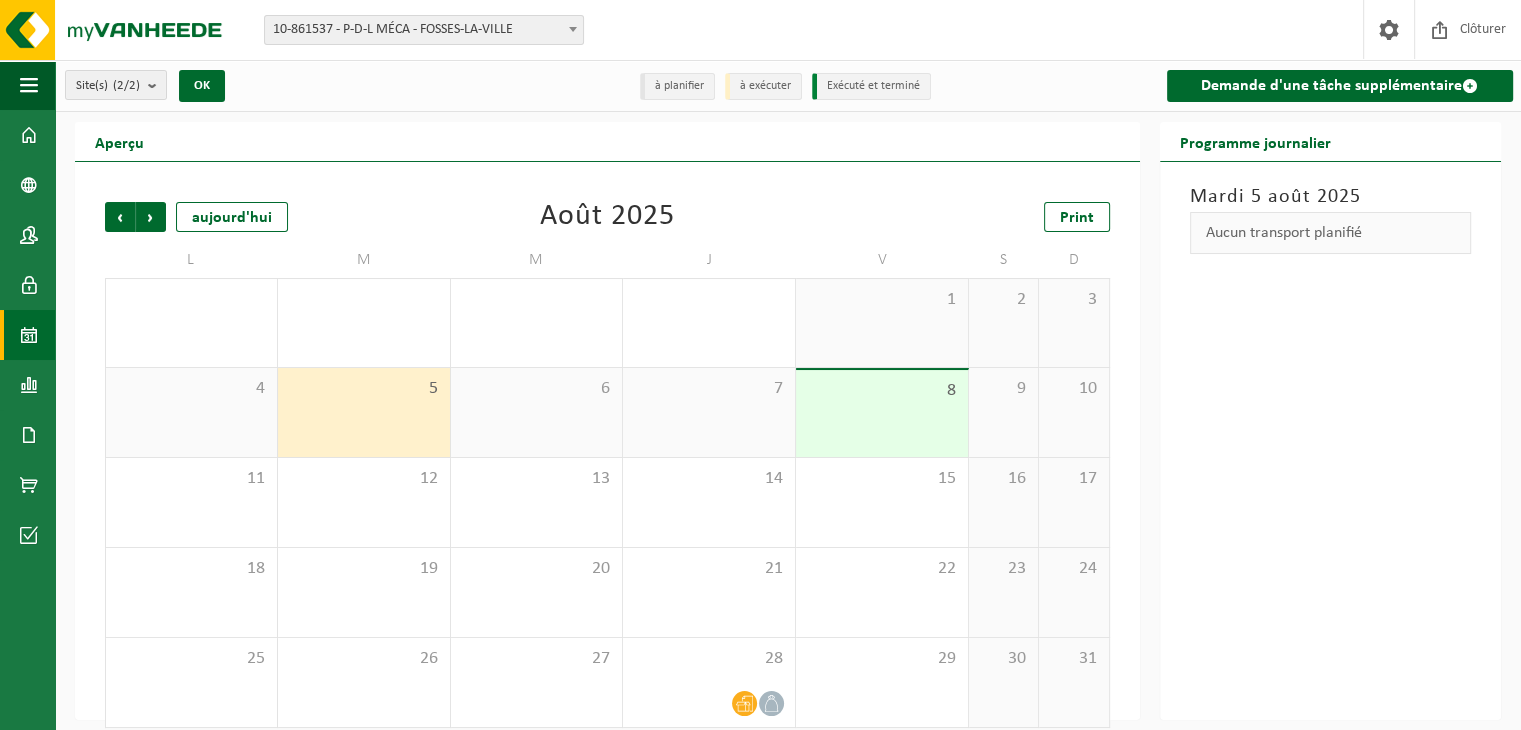 click on "6" at bounding box center (537, 412) 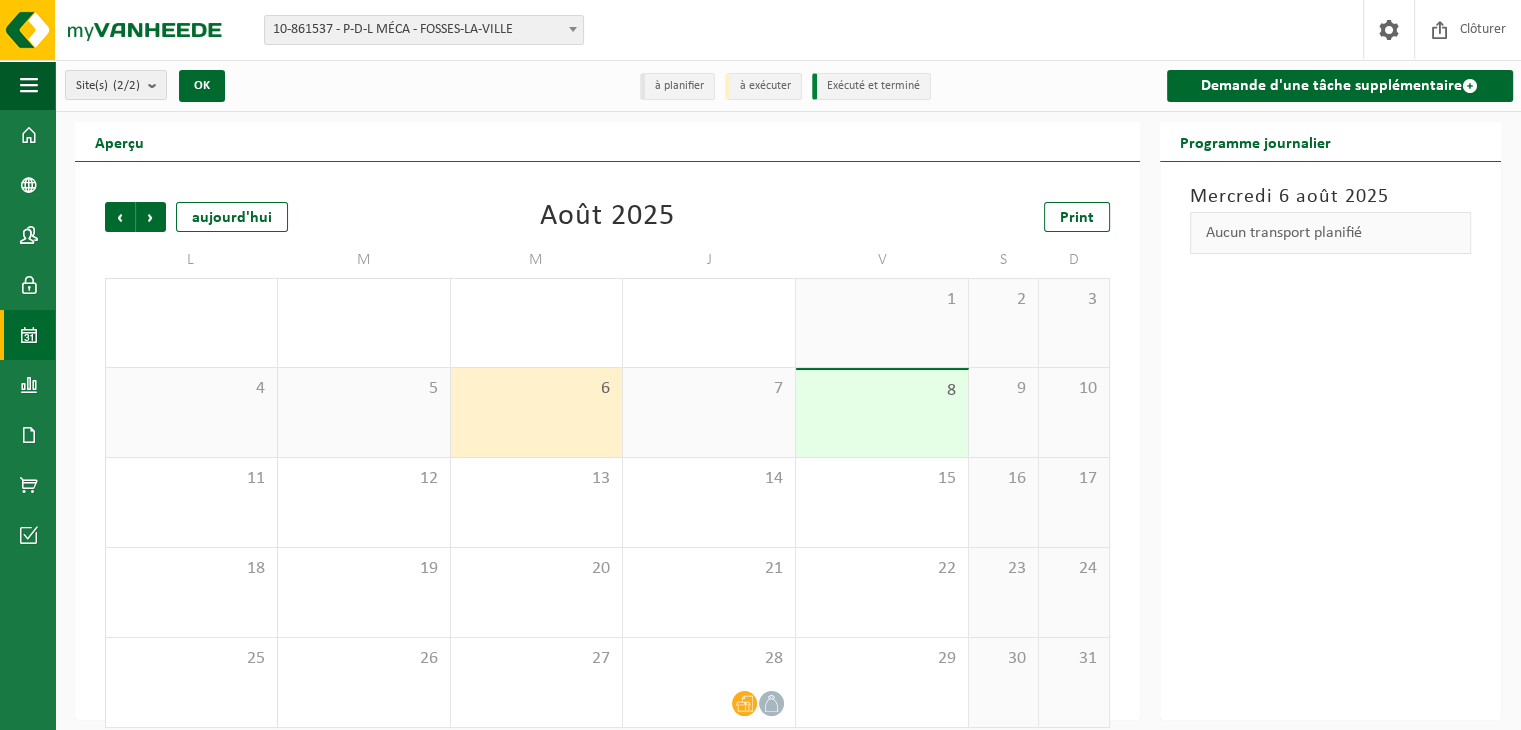 click on "10-861537 - P-D-L MÉCA - FOSSES-LA-VILLE" at bounding box center (424, 30) 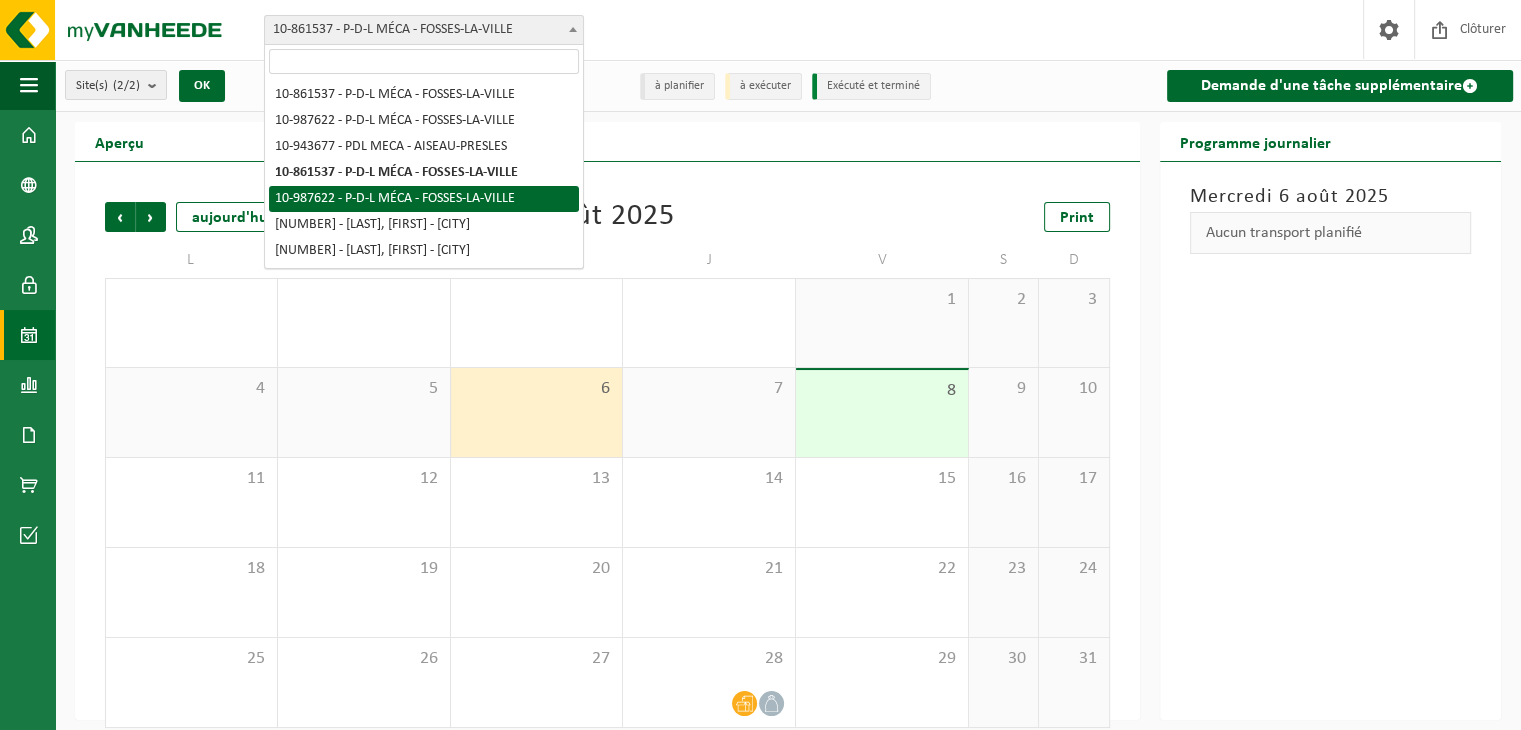 select on "167279" 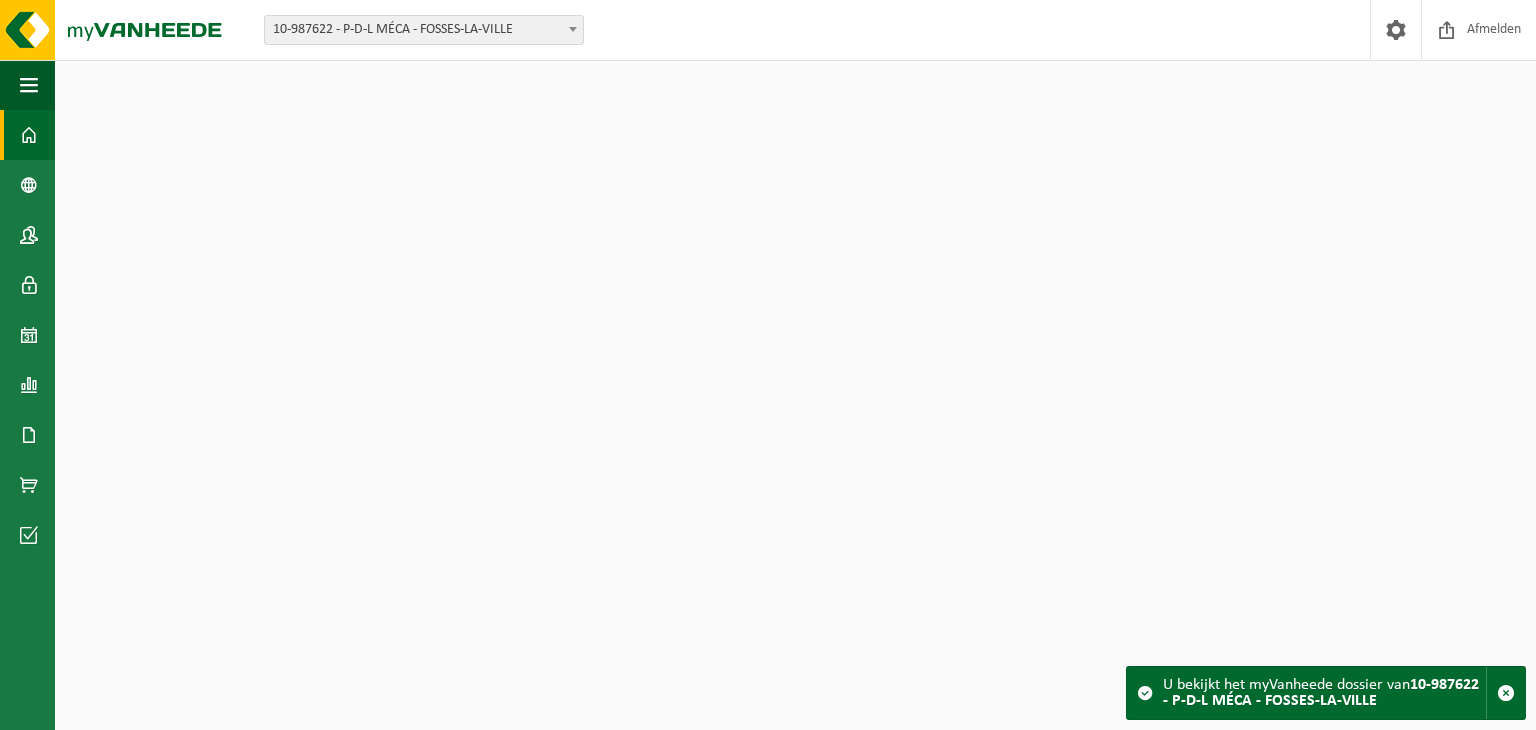 scroll, scrollTop: 0, scrollLeft: 0, axis: both 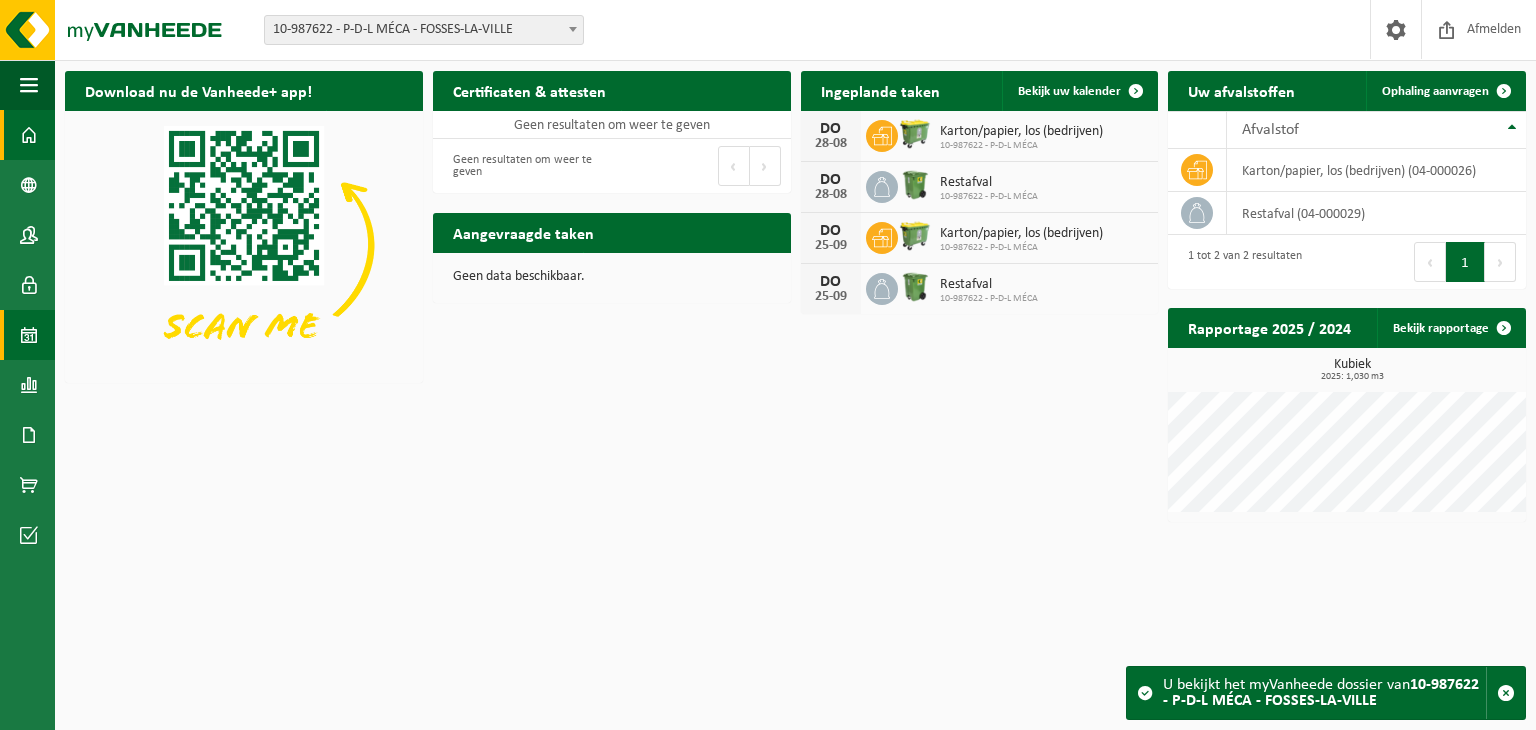 click on "Kalender" at bounding box center [27, 335] 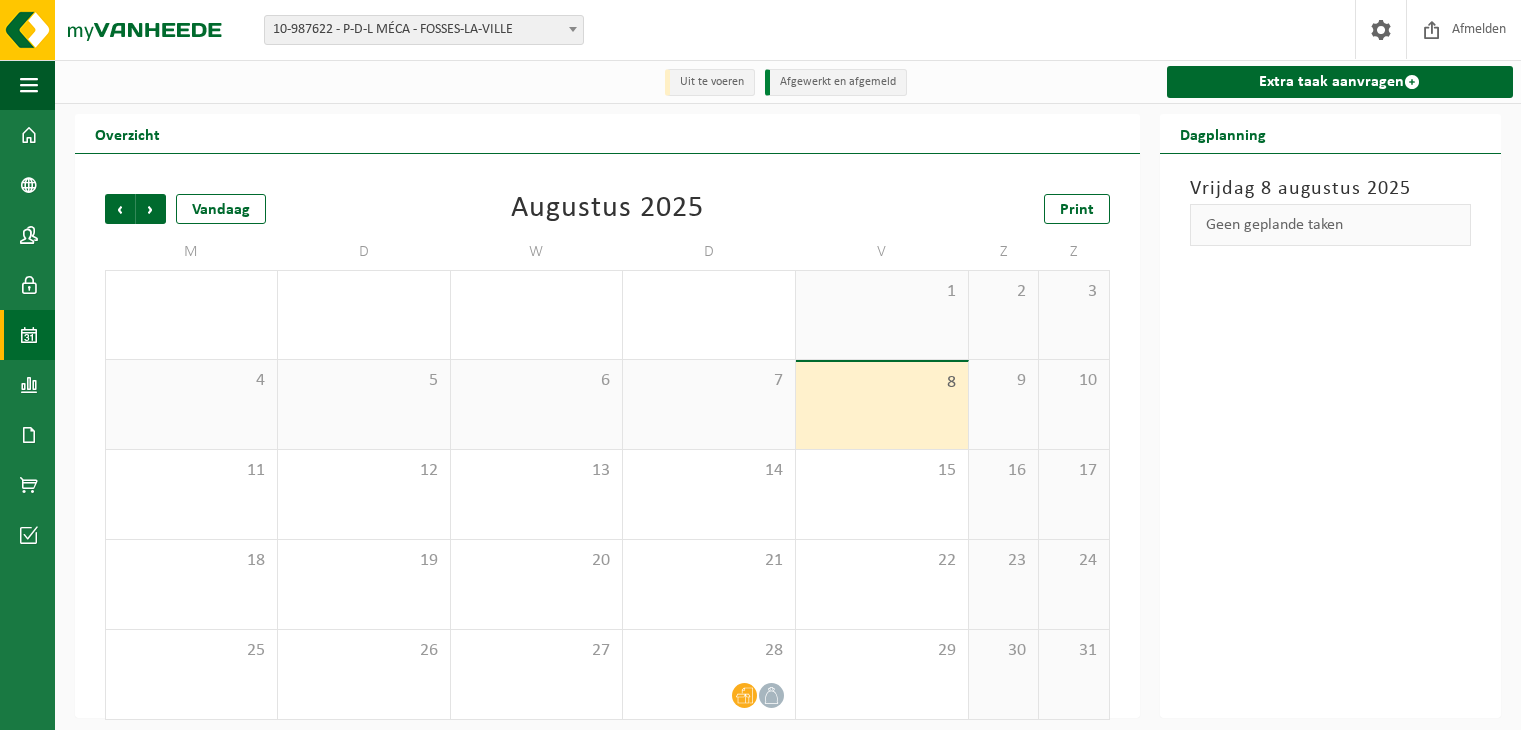 scroll, scrollTop: 0, scrollLeft: 0, axis: both 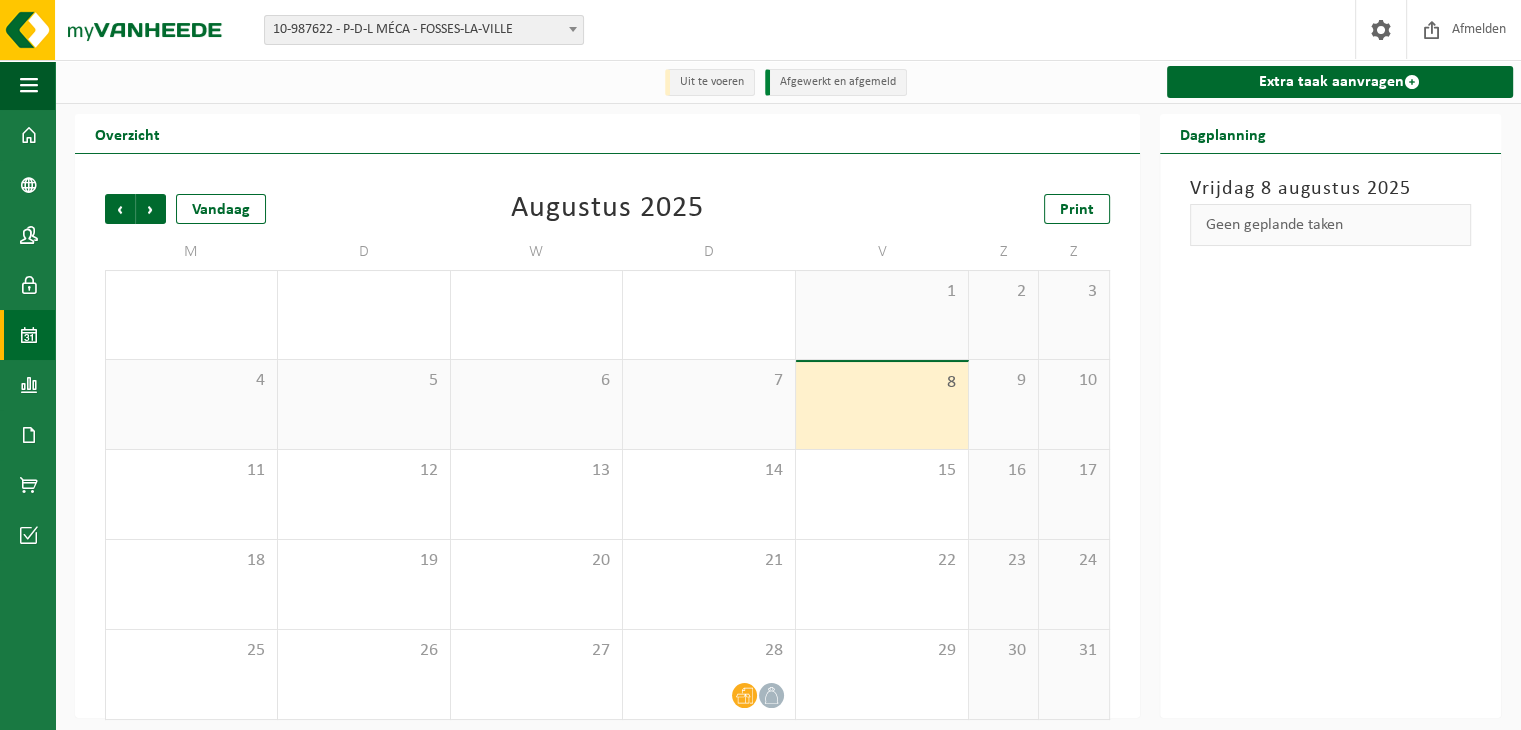 click on "10-987622 - P-D-L MÉCA - FOSSES-LA-VILLE" at bounding box center (424, 30) 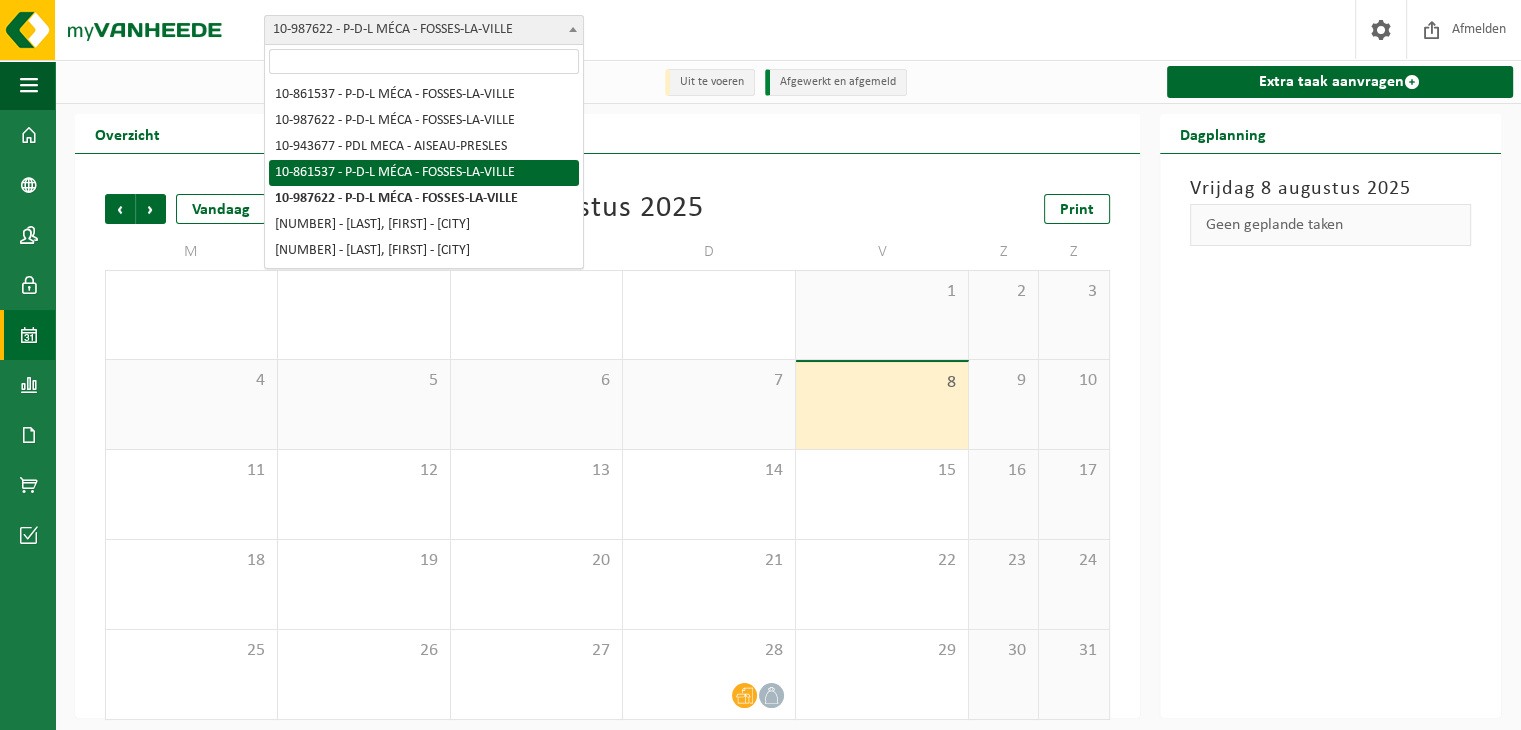 select on "100810" 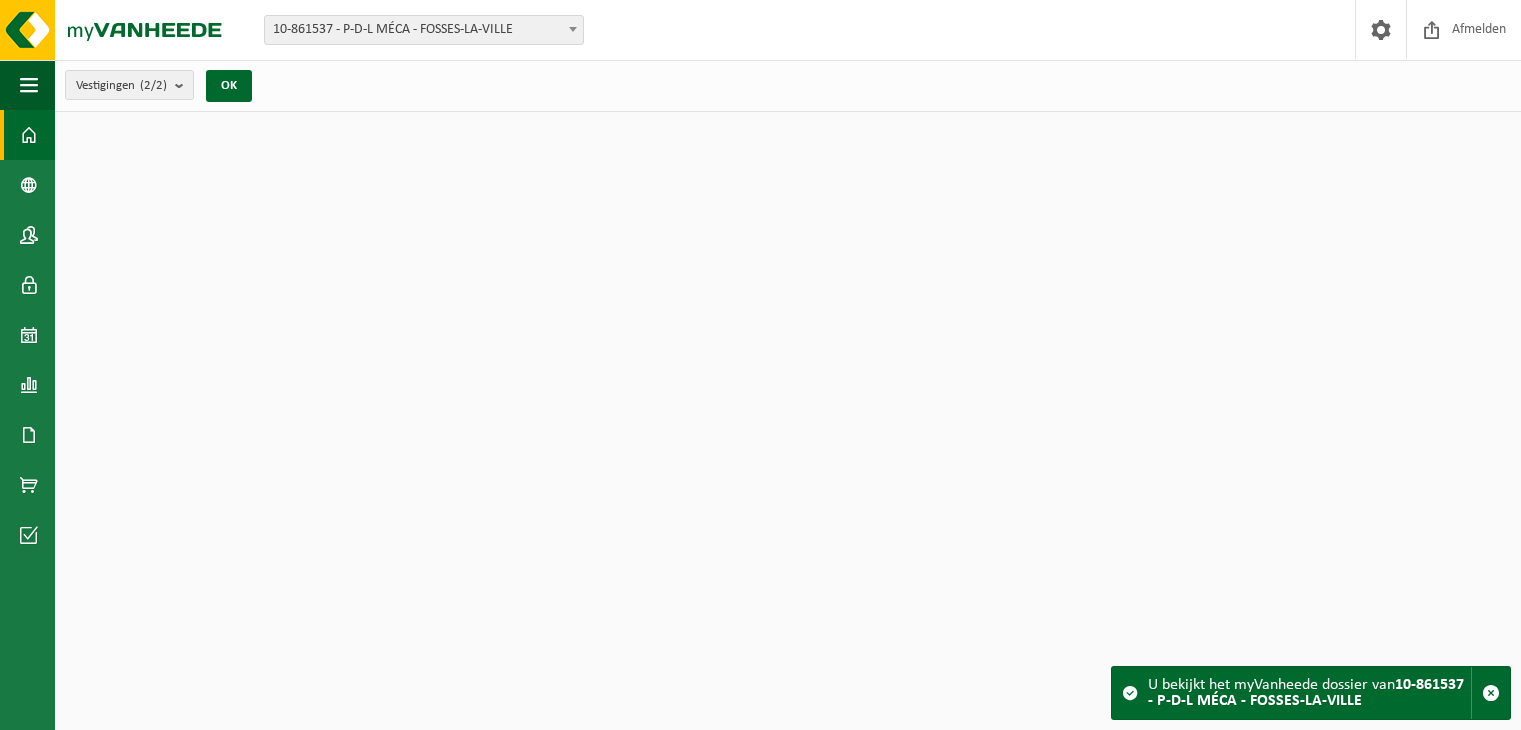 scroll, scrollTop: 0, scrollLeft: 0, axis: both 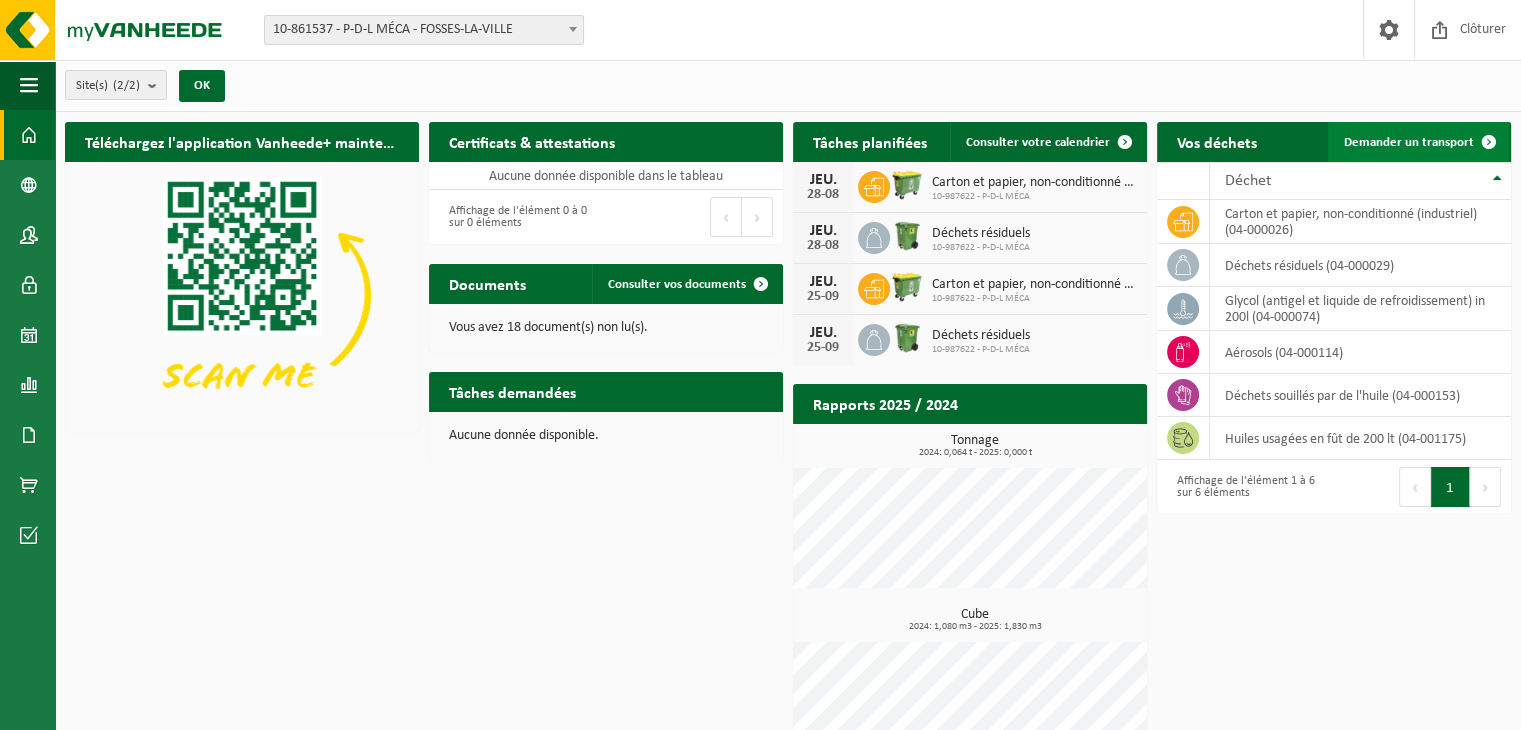 click on "Demander un transport" at bounding box center (1418, 142) 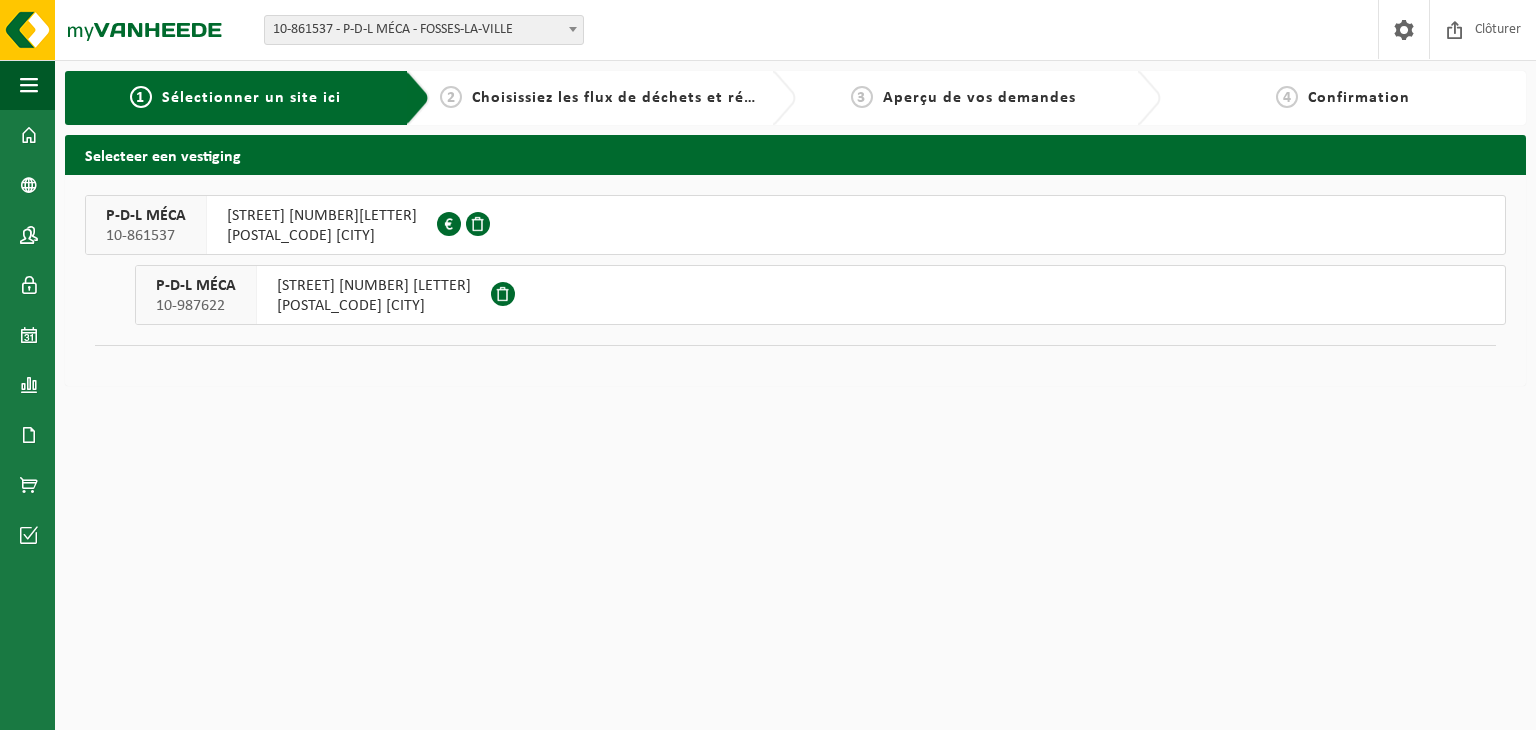 scroll, scrollTop: 0, scrollLeft: 0, axis: both 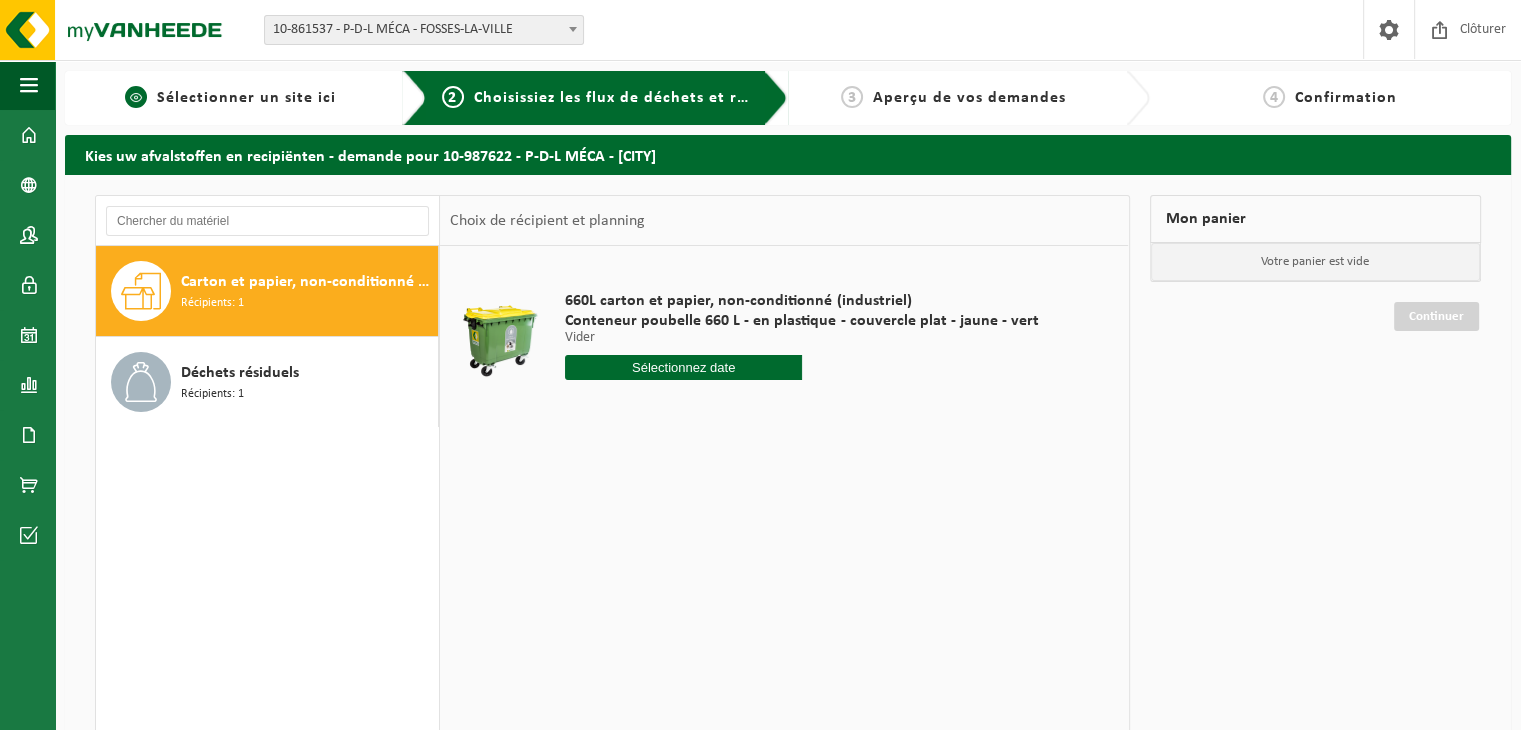 click on "1 Sélectionner un site ici" at bounding box center [246, 98] 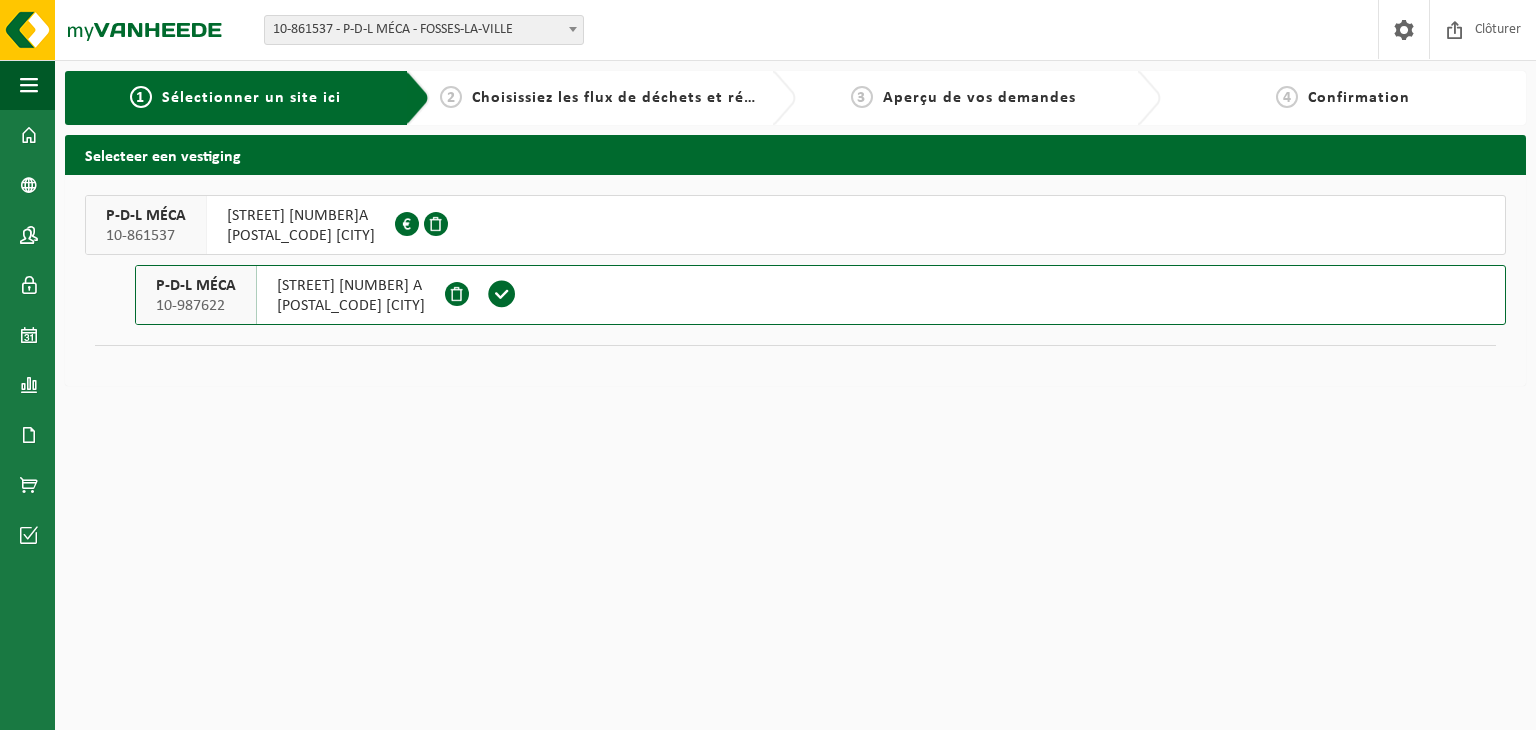 click on "[STREET] [NUMBER]A" at bounding box center [301, 216] 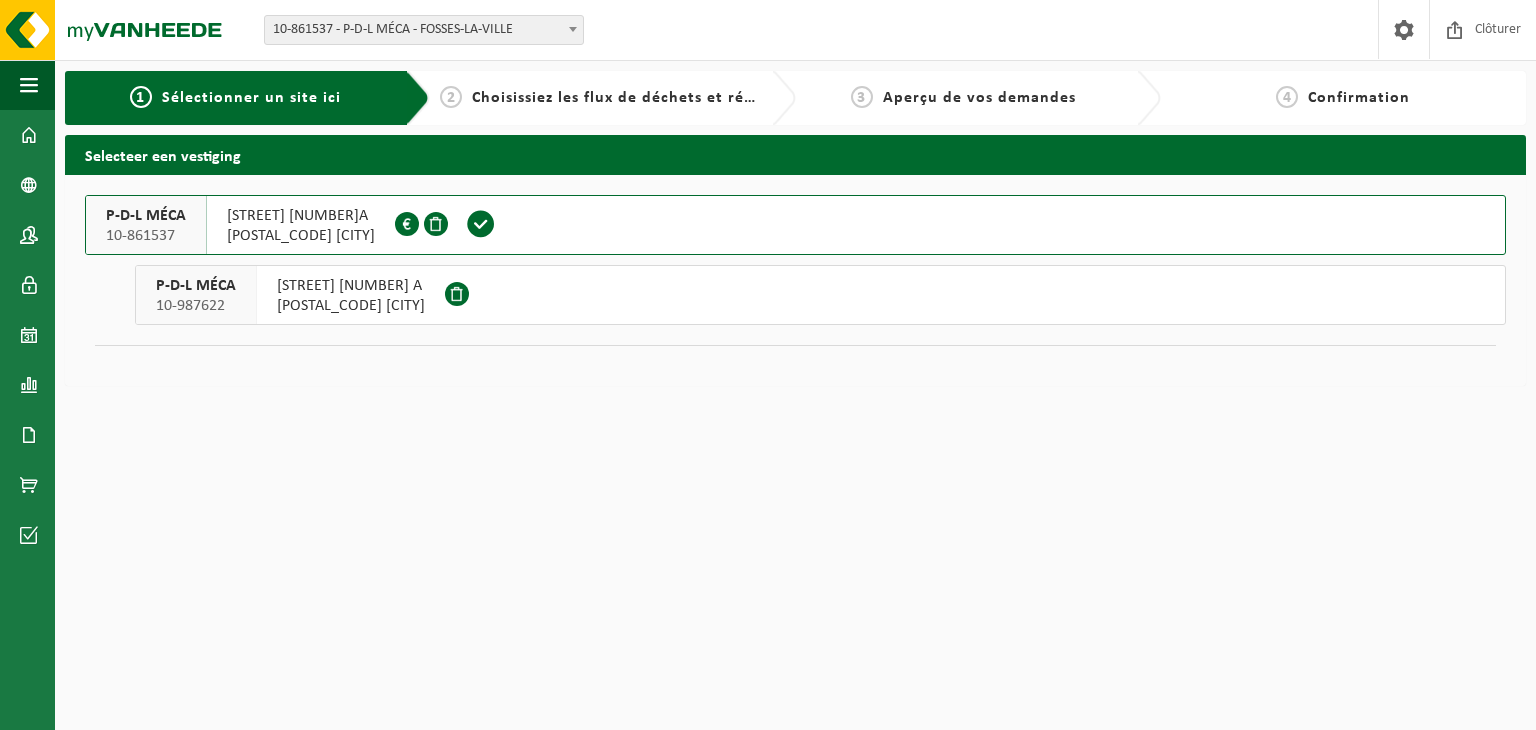 scroll, scrollTop: 0, scrollLeft: 0, axis: both 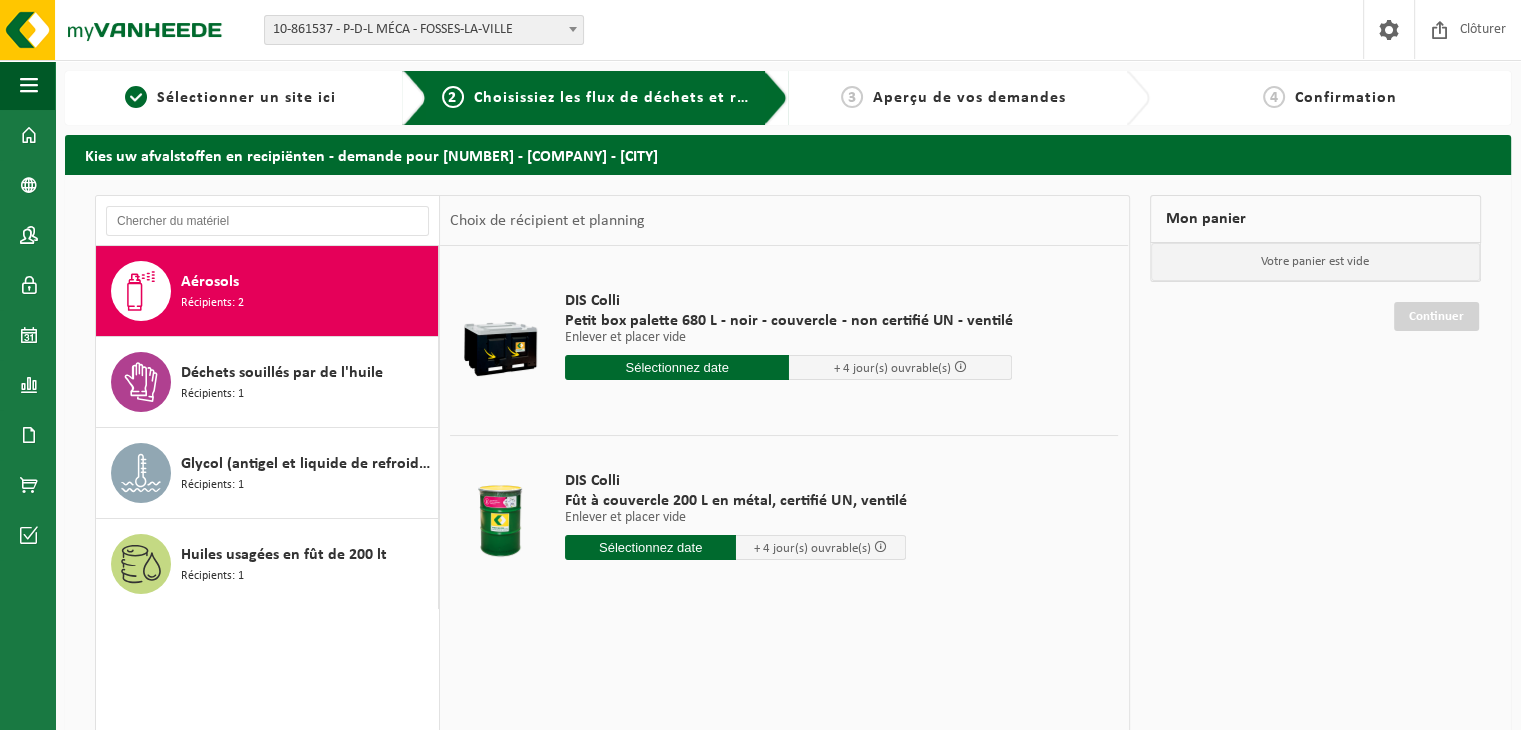 click at bounding box center [650, 547] 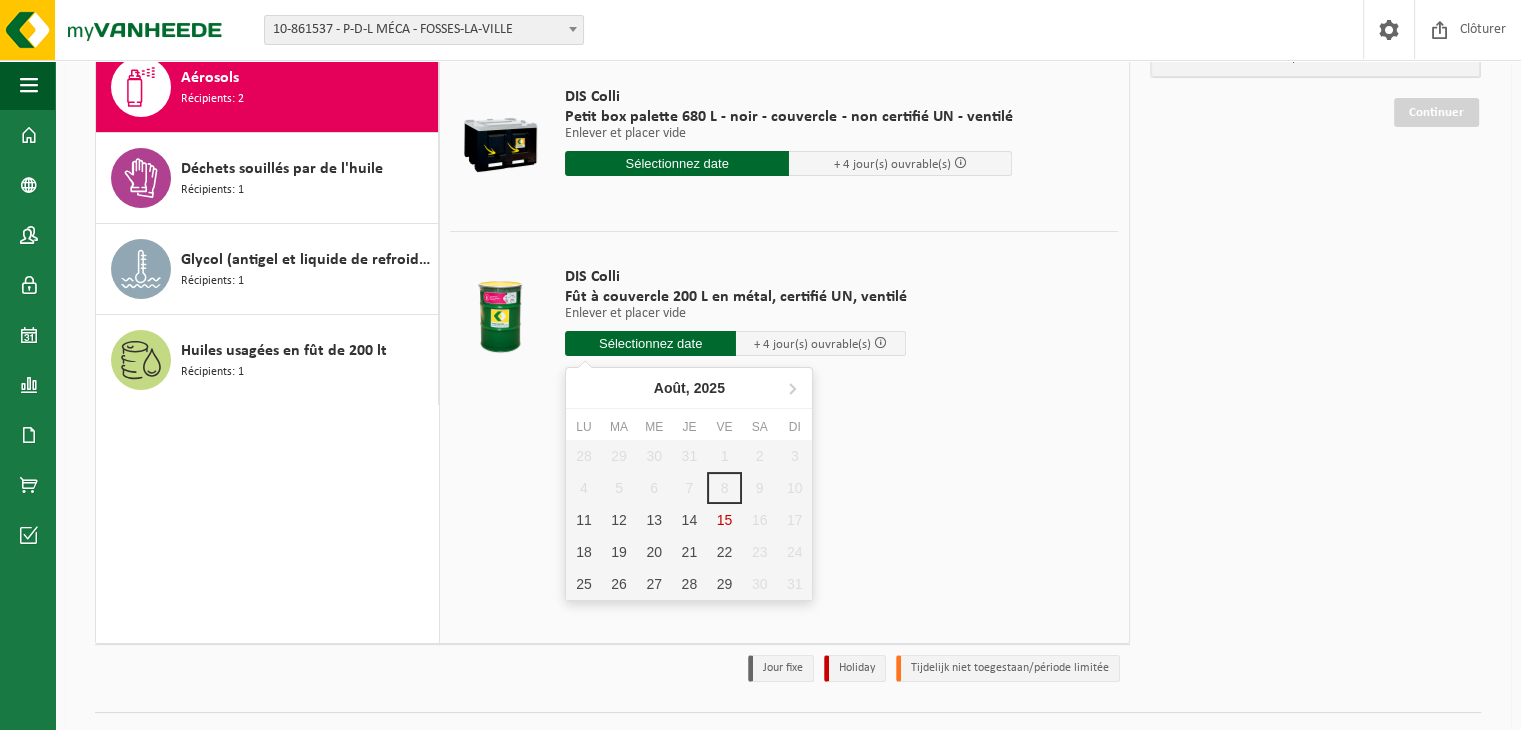 scroll, scrollTop: 212, scrollLeft: 0, axis: vertical 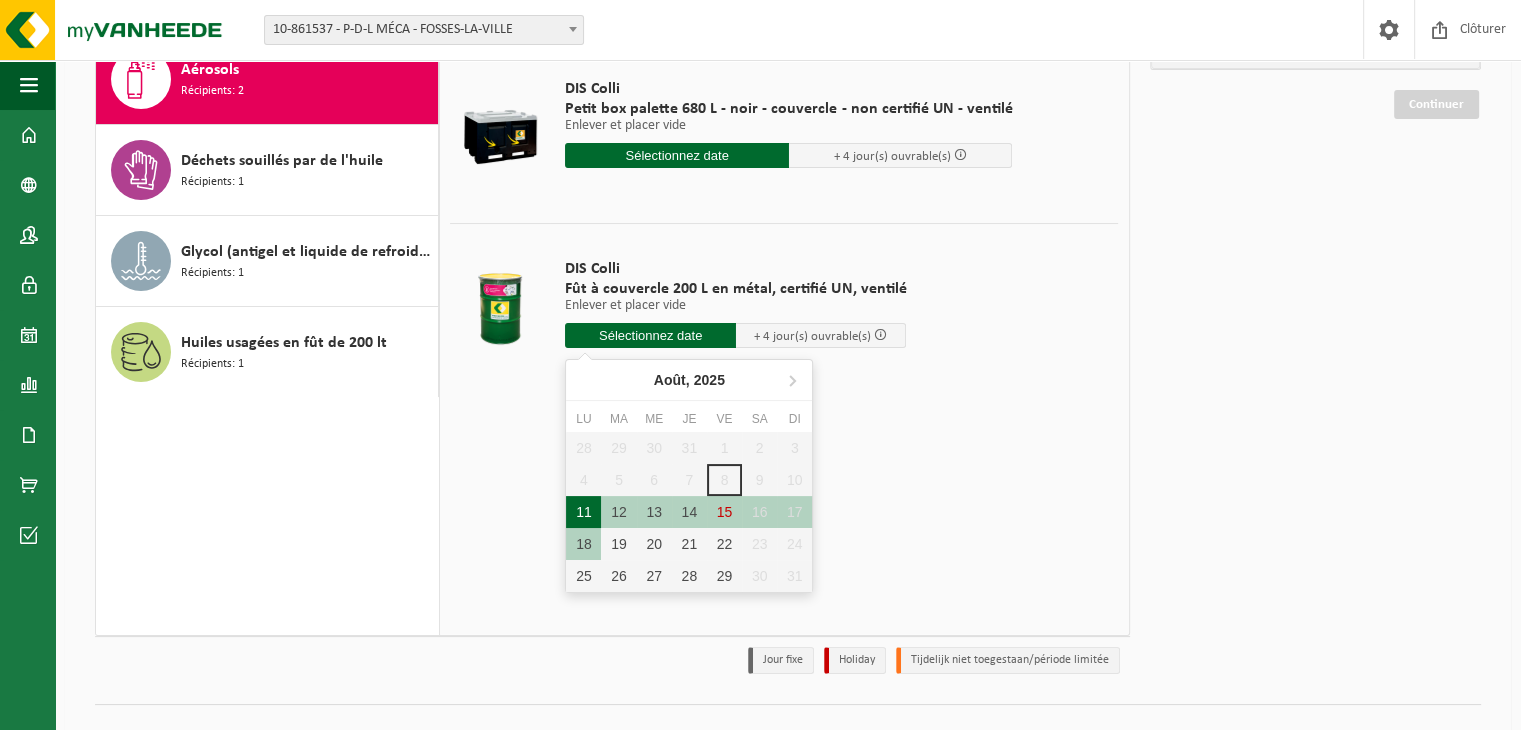 click on "11" at bounding box center [583, 512] 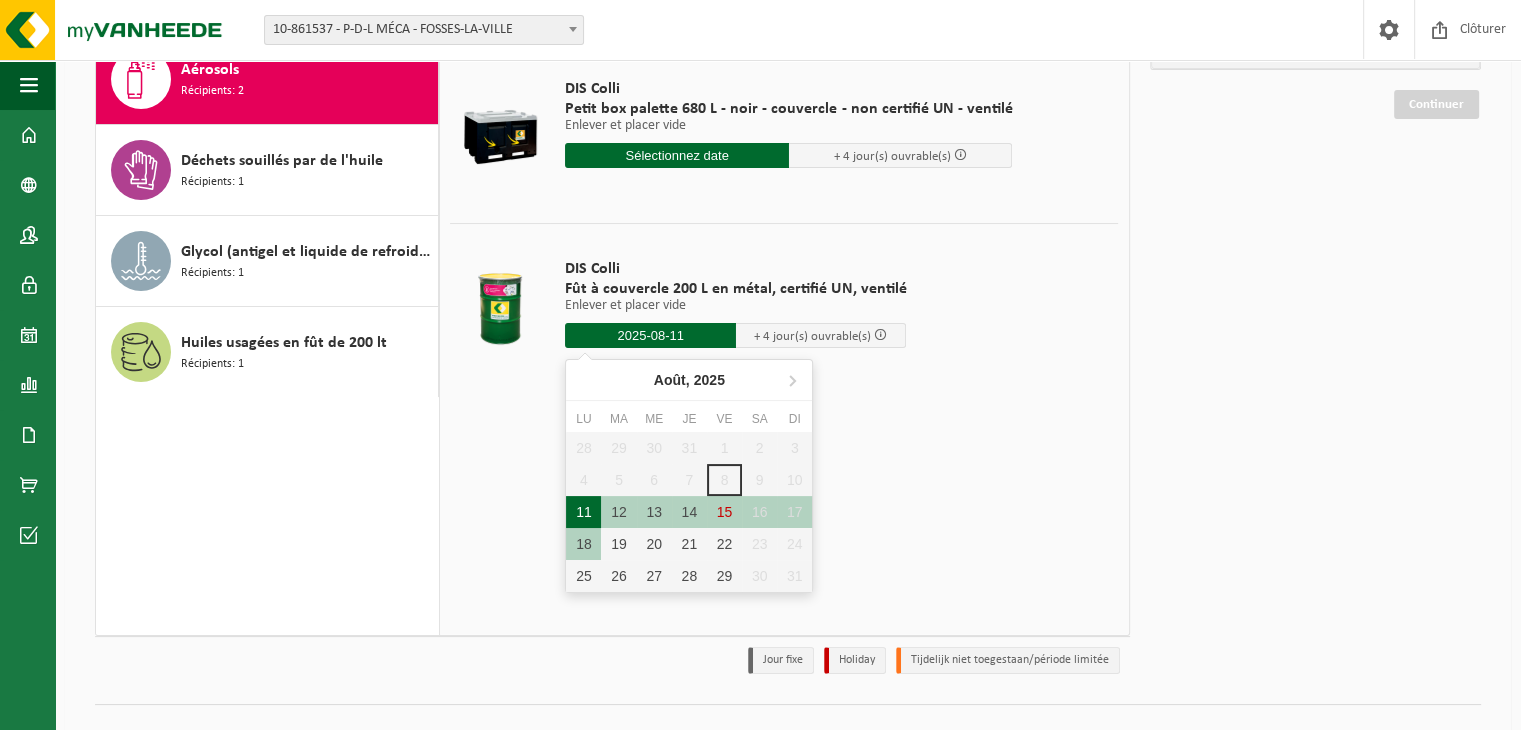 type on "à partir de 2025-08-11" 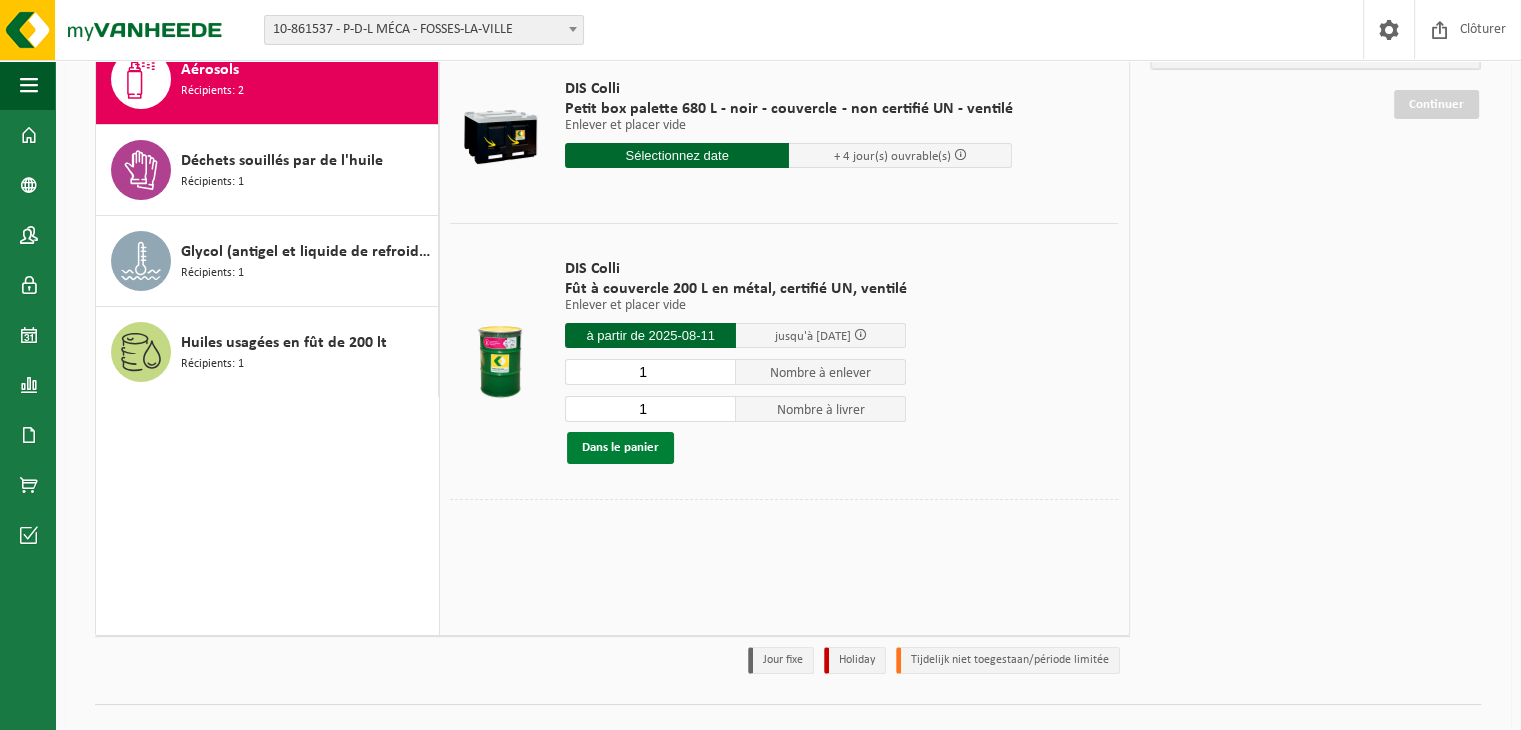 click on "Dans le panier" at bounding box center (620, 448) 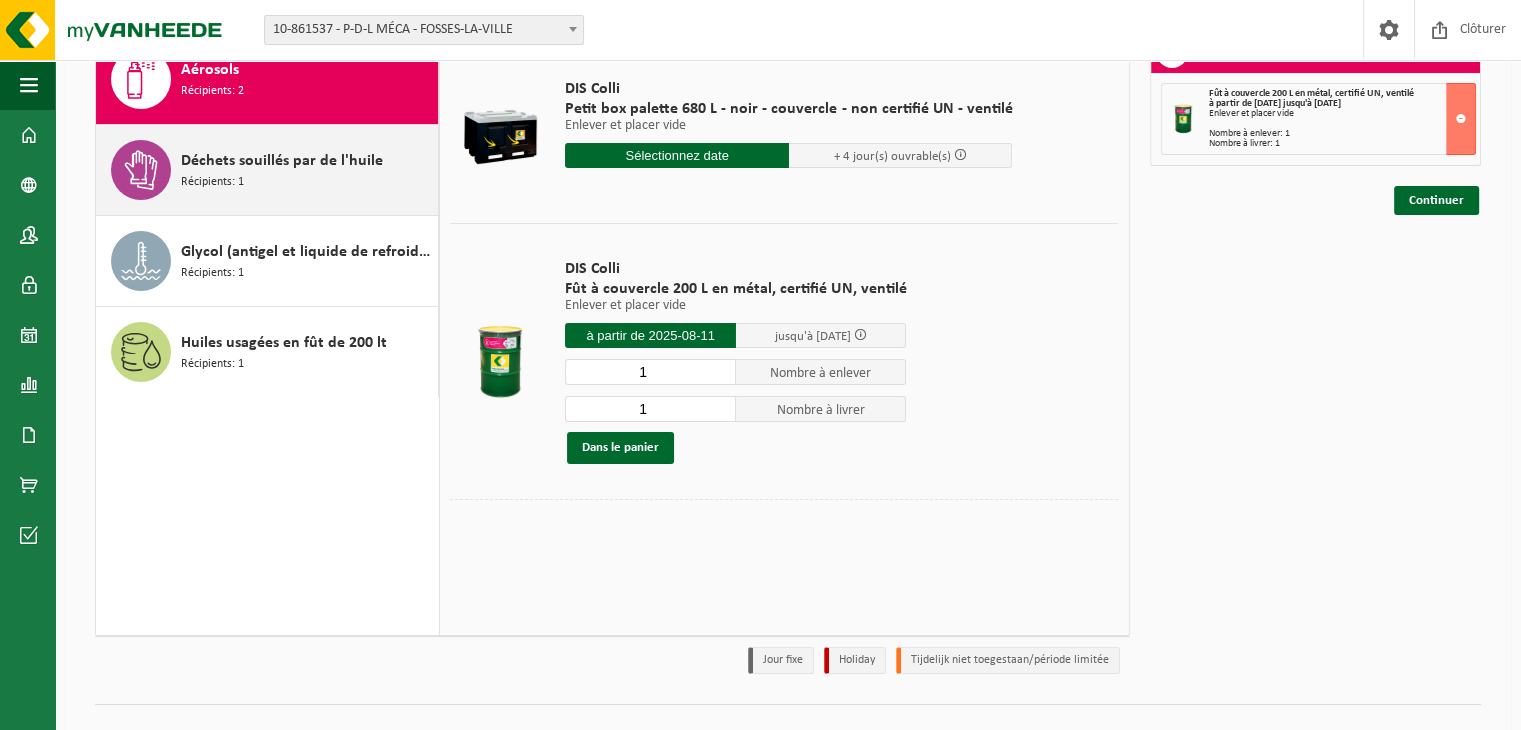 click on "Déchets souillés par de l'huile   Récipients: 1" at bounding box center (307, 170) 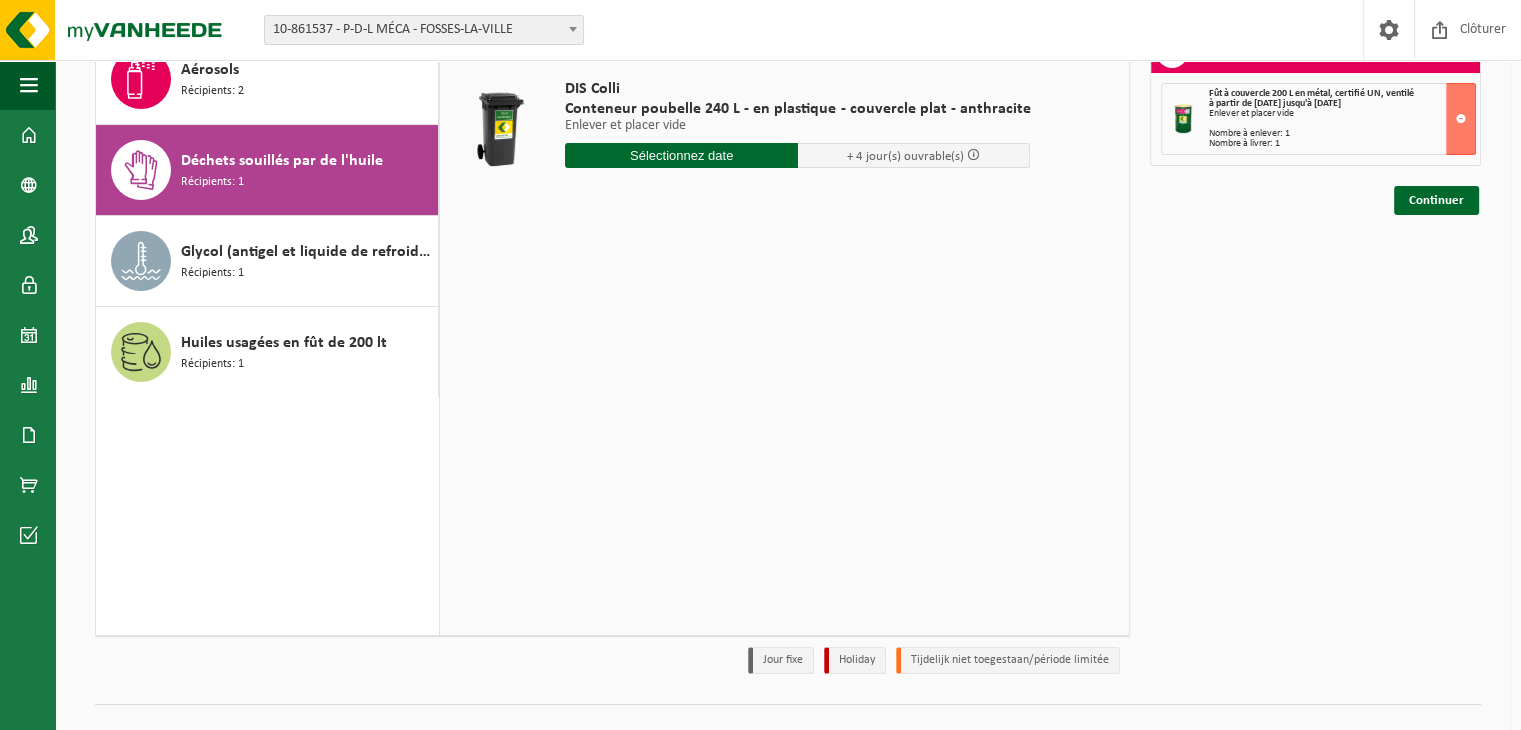 click at bounding box center (681, 155) 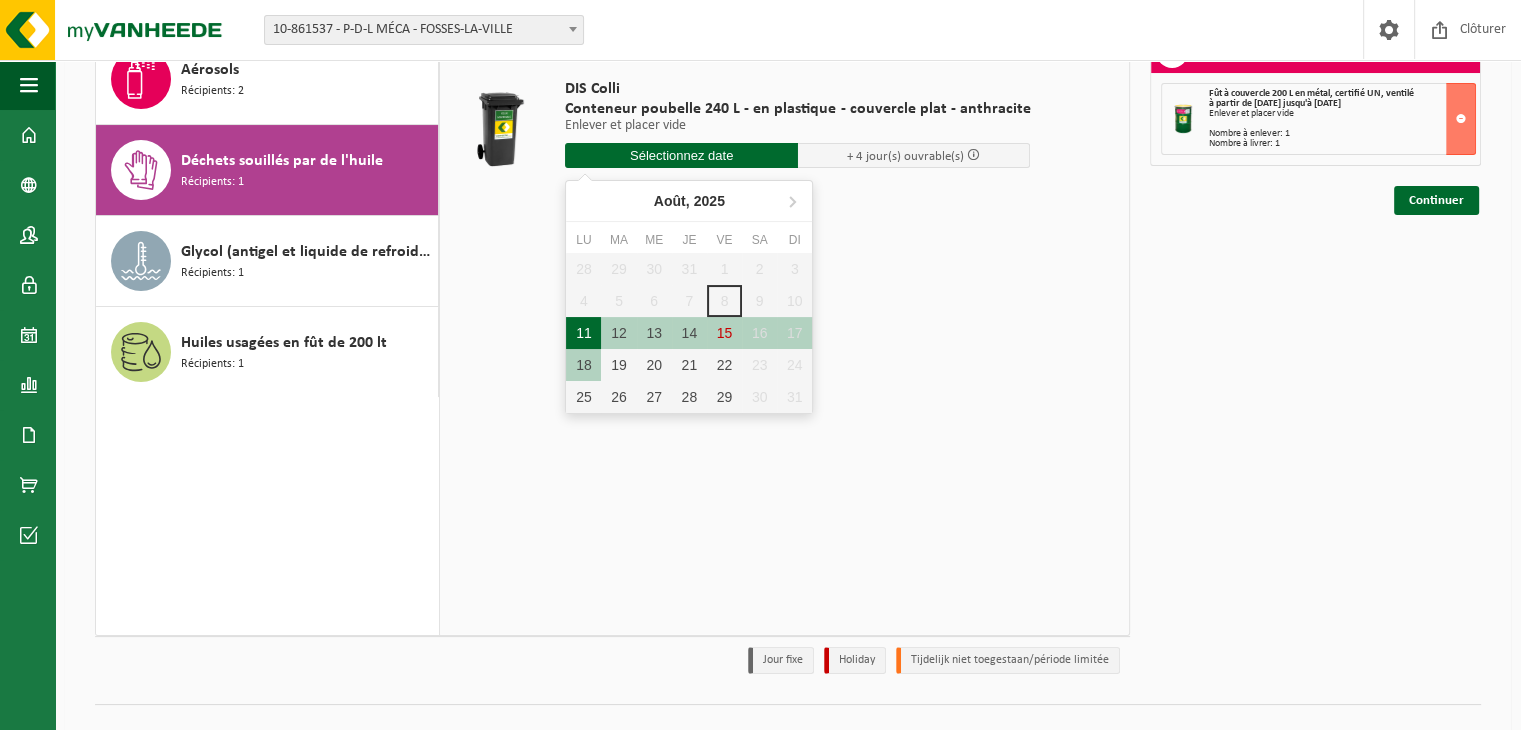 click on "11" at bounding box center [583, 333] 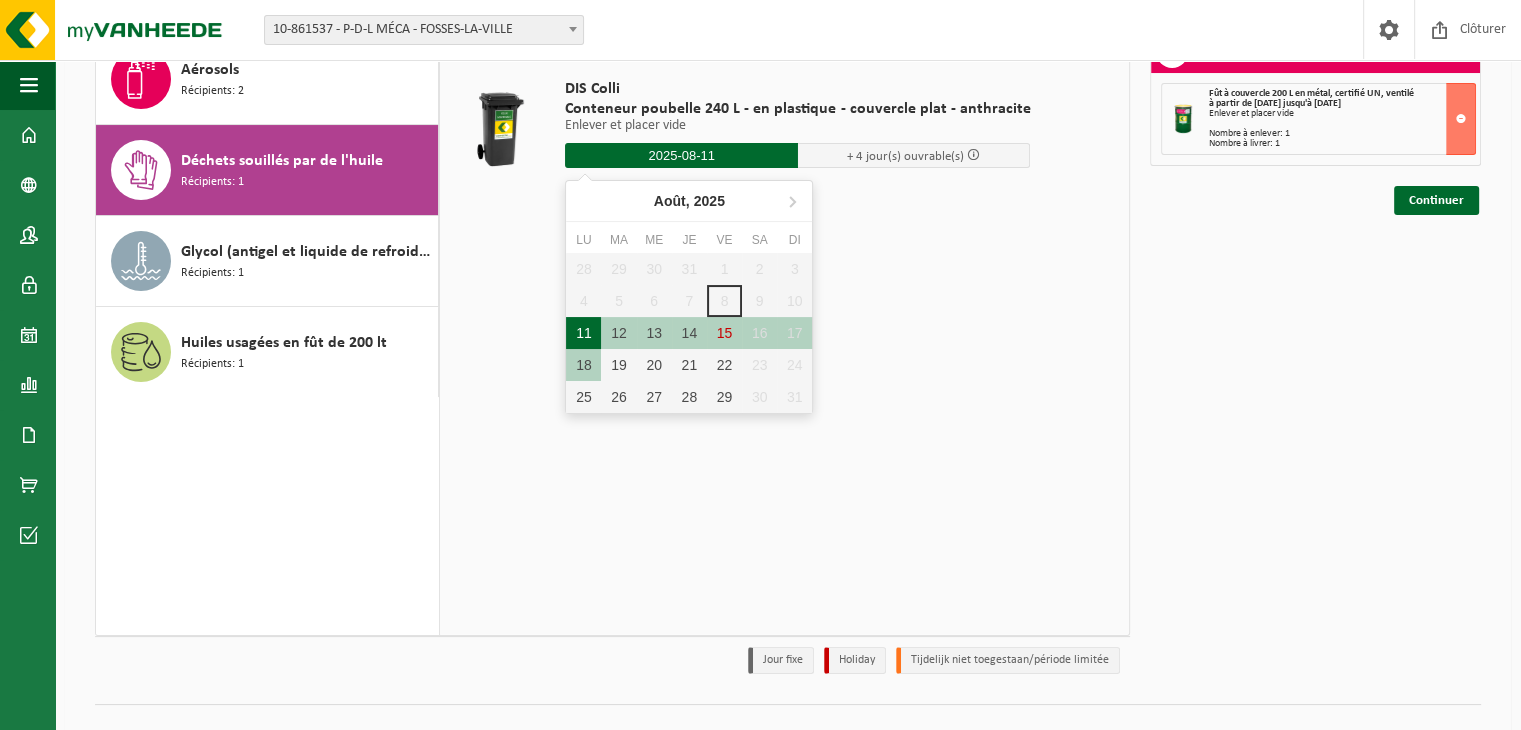 type on "à partir de 2025-08-11" 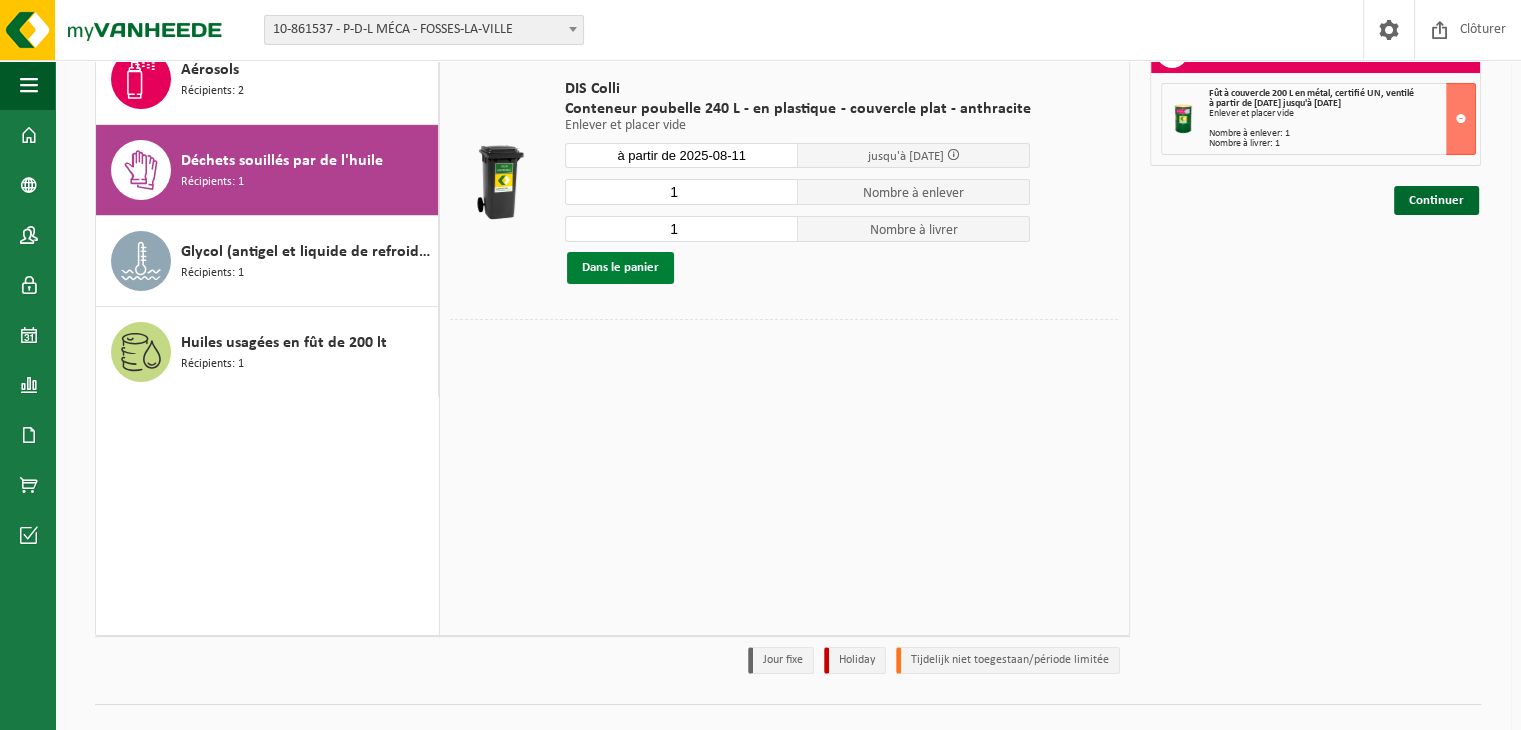 click on "Dans le panier" at bounding box center [620, 268] 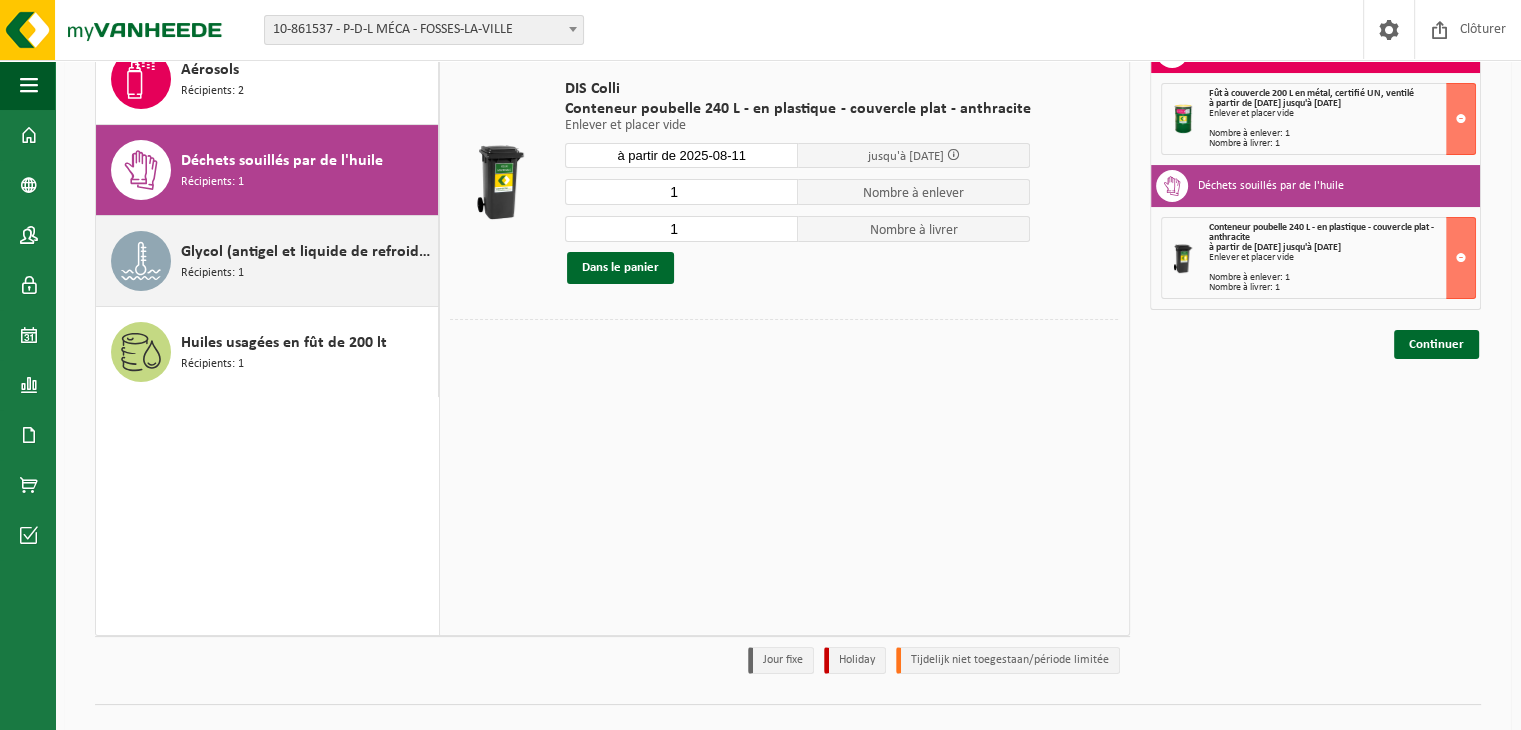 click on "Glycol (antigel et liquide de refroidissement) in 200l   Récipients: 1" at bounding box center [307, 261] 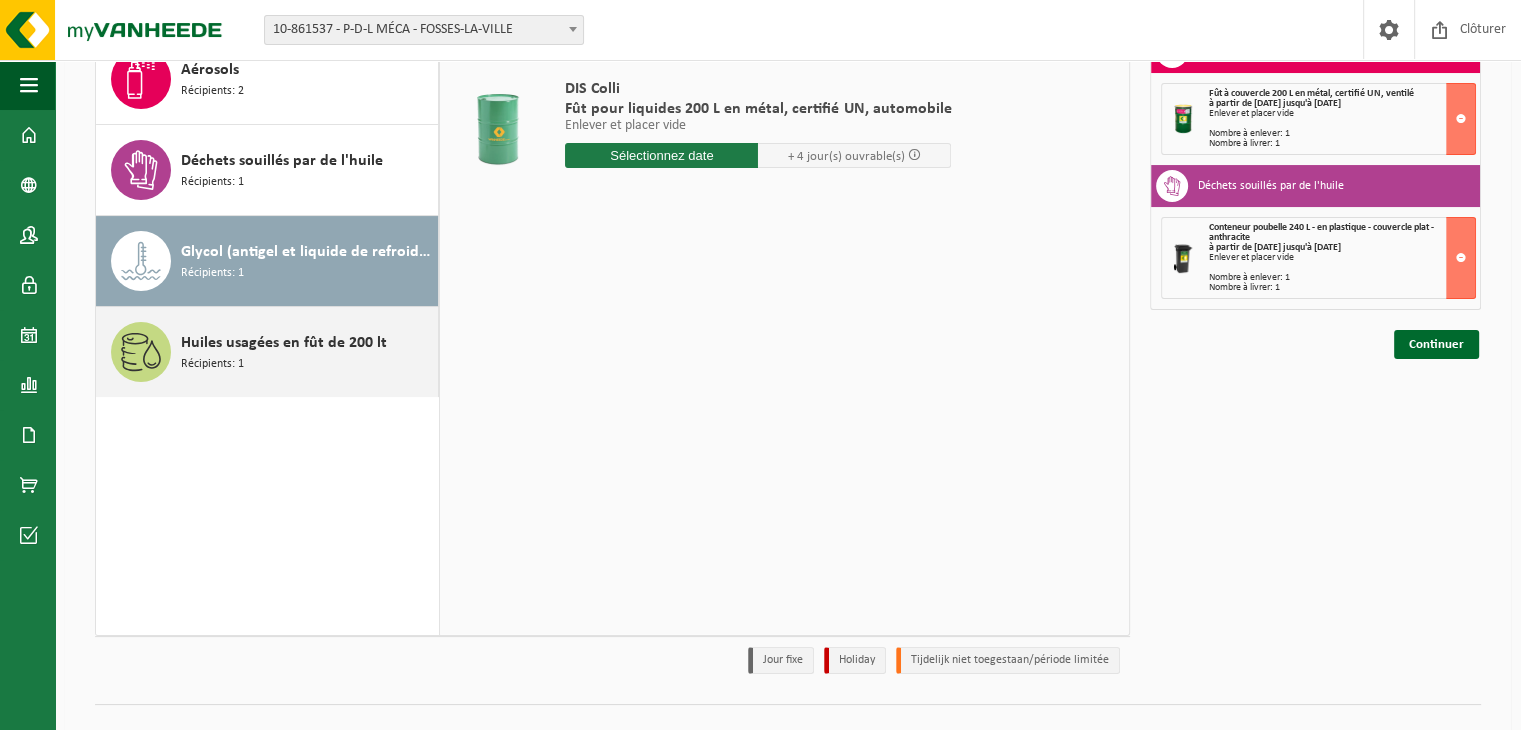 click on "Huiles usagées en fût de 200 lt" at bounding box center (284, 343) 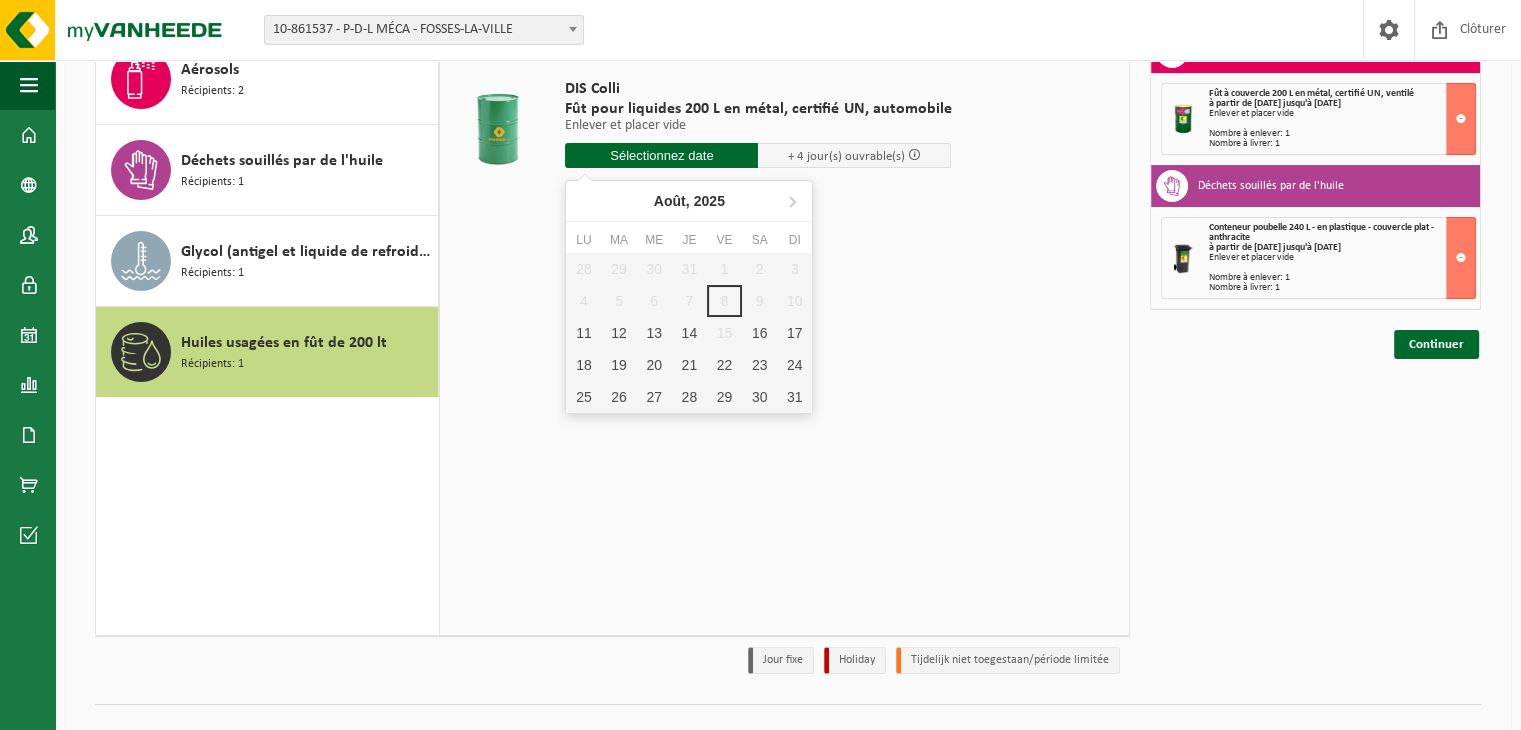 click at bounding box center [661, 155] 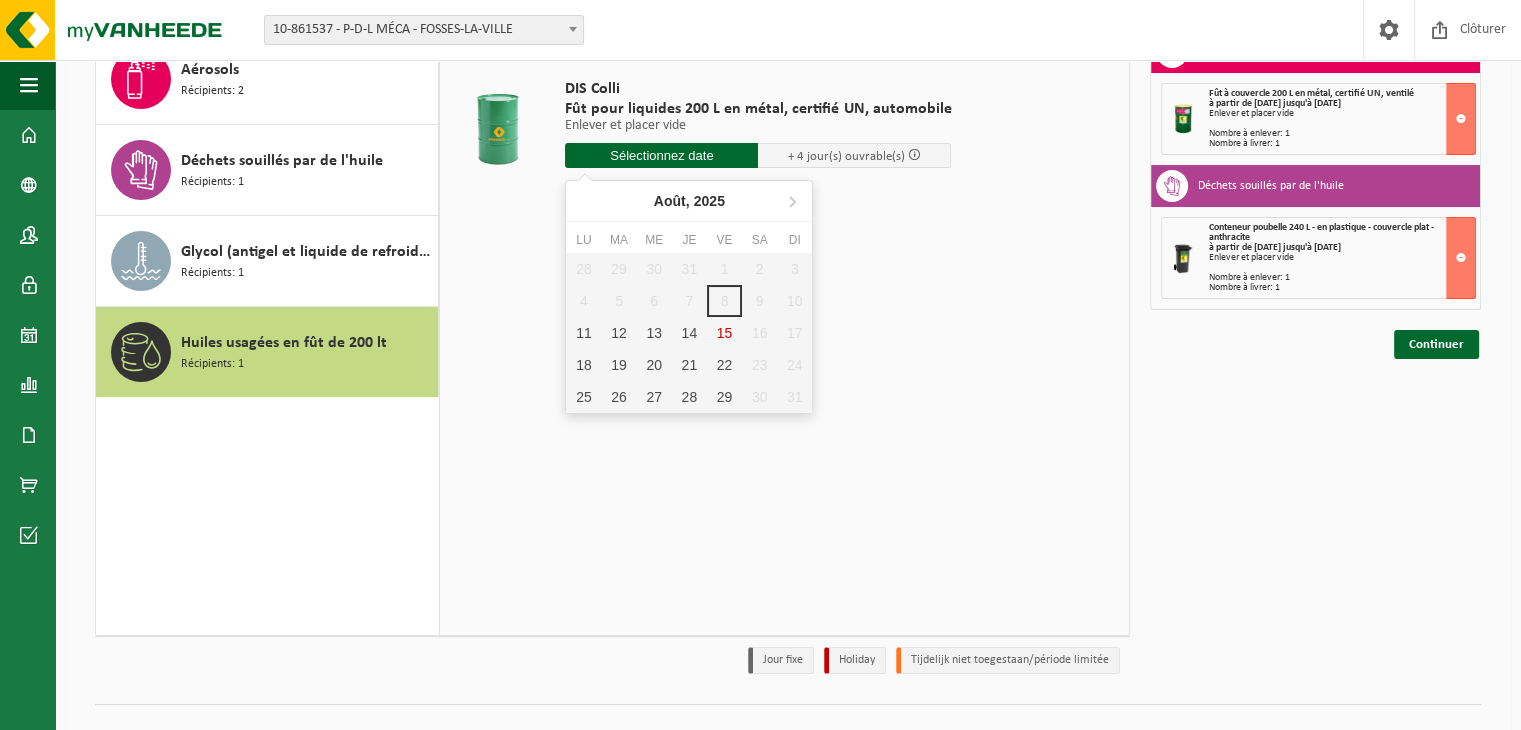 click on "11" at bounding box center [583, 333] 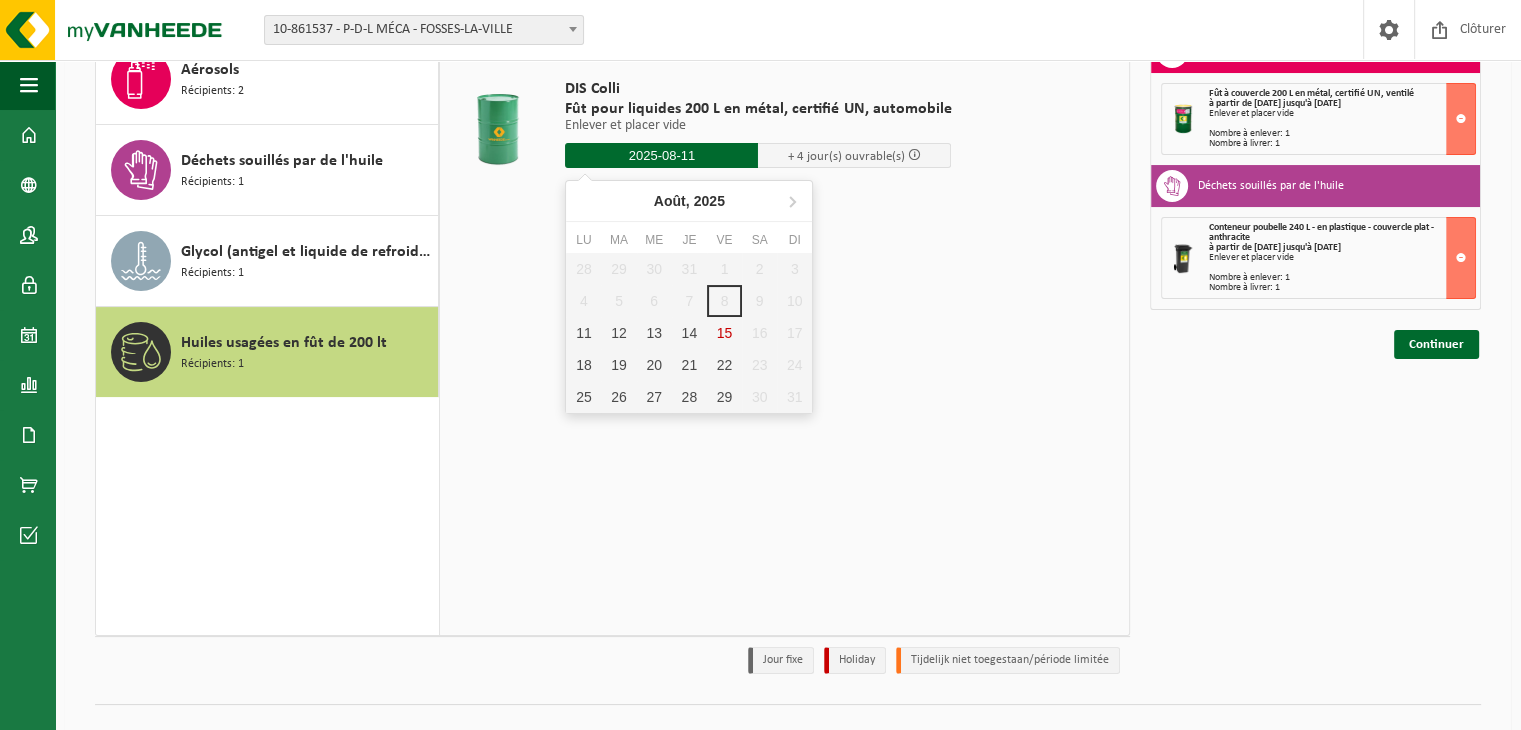 type on "à partir de 2025-08-11" 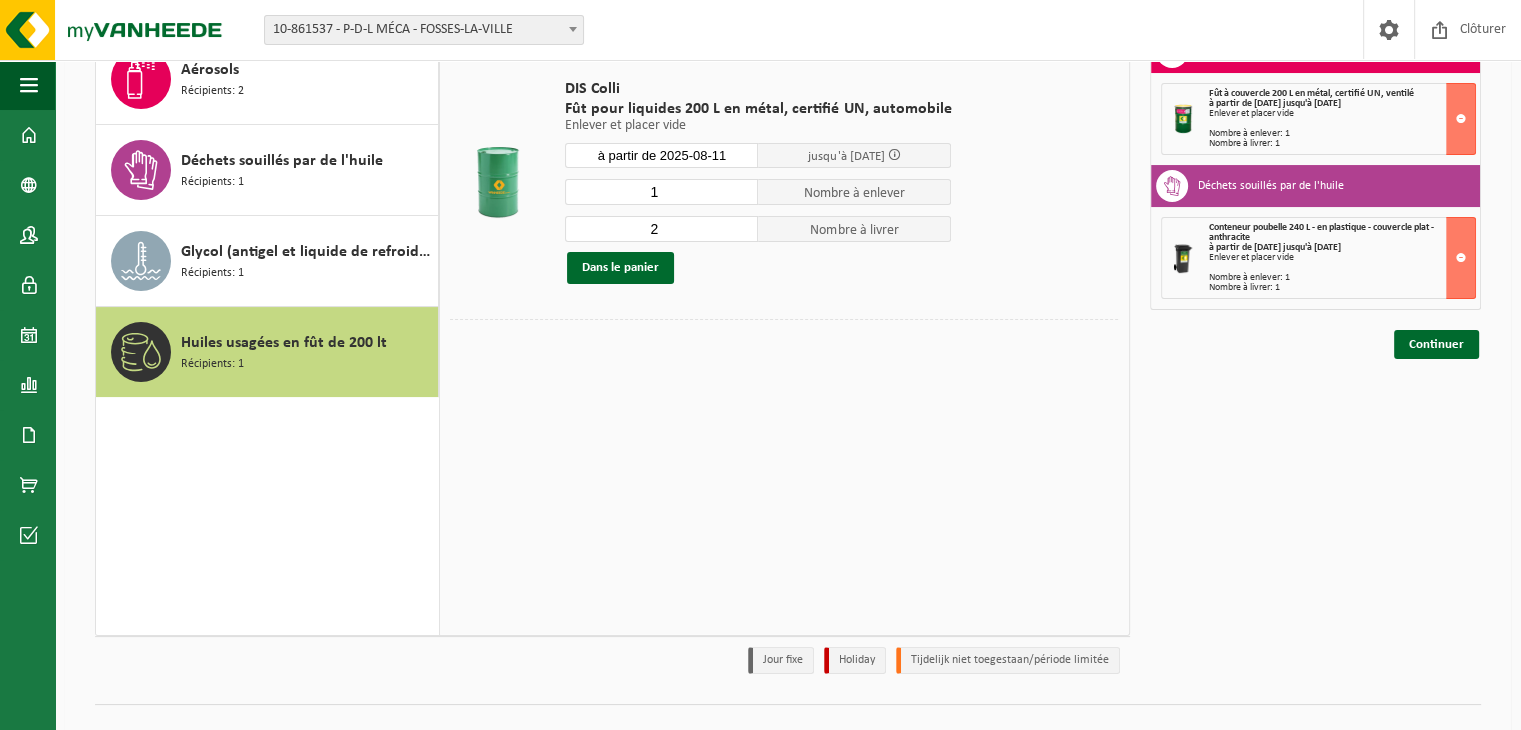 type on "2" 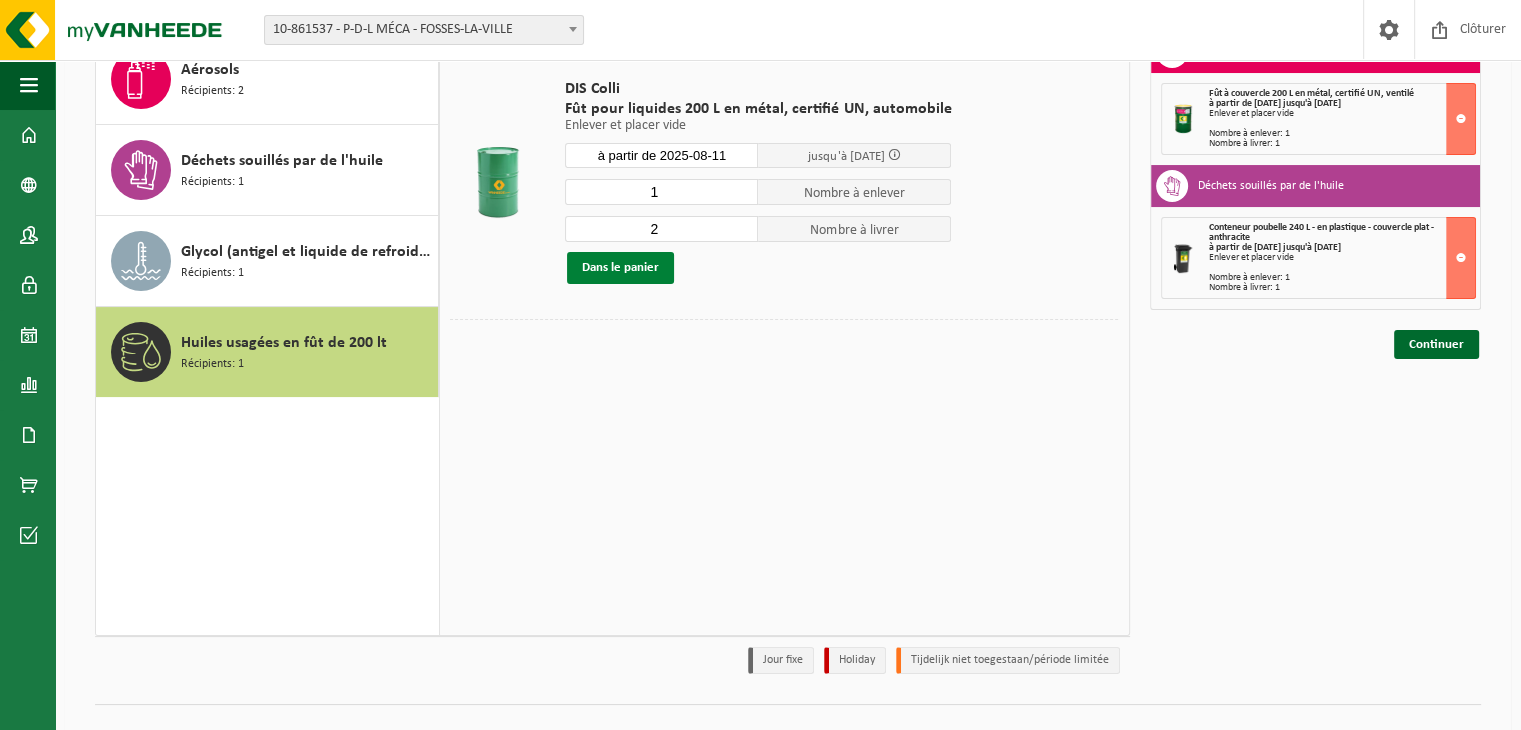 click on "Dans le panier" at bounding box center (620, 268) 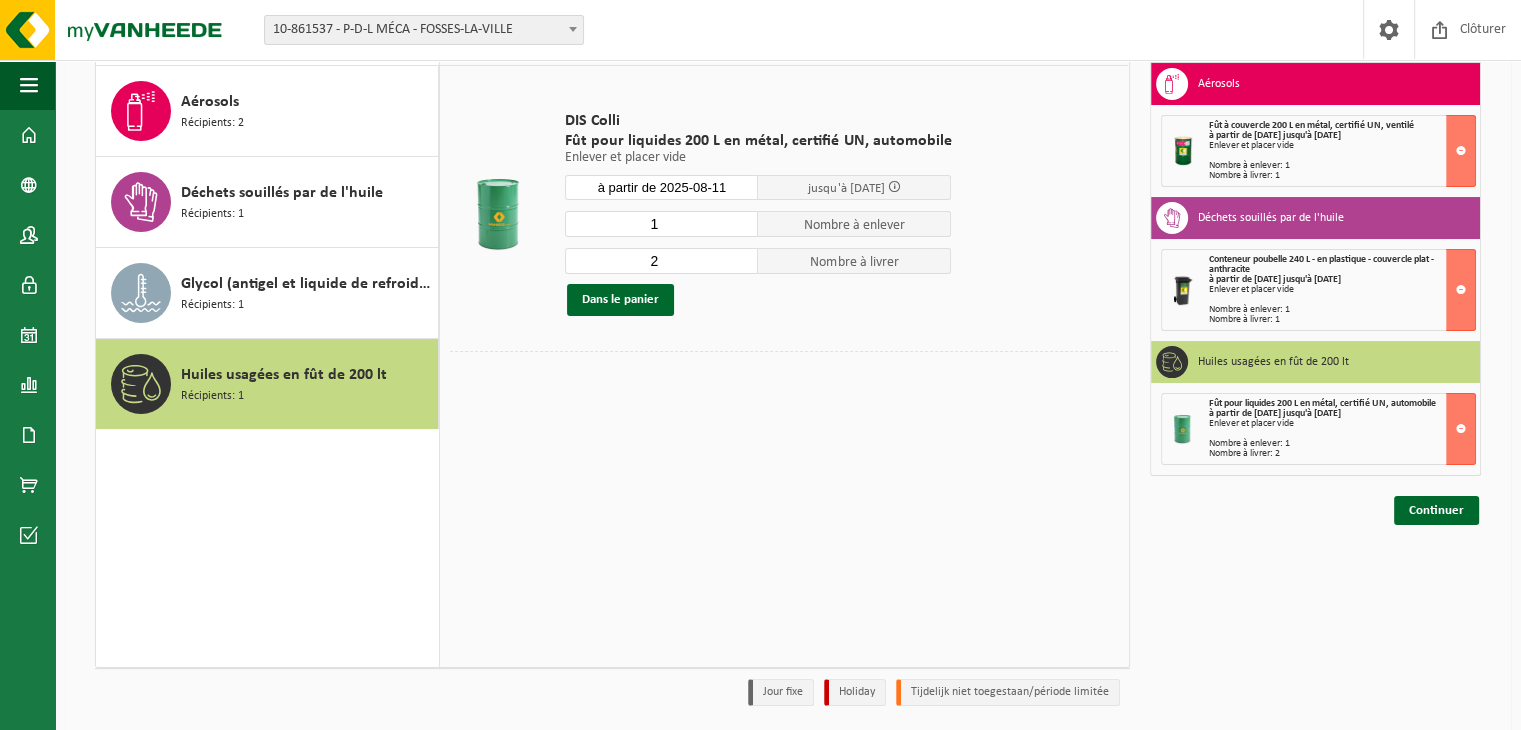 scroll, scrollTop: 192, scrollLeft: 0, axis: vertical 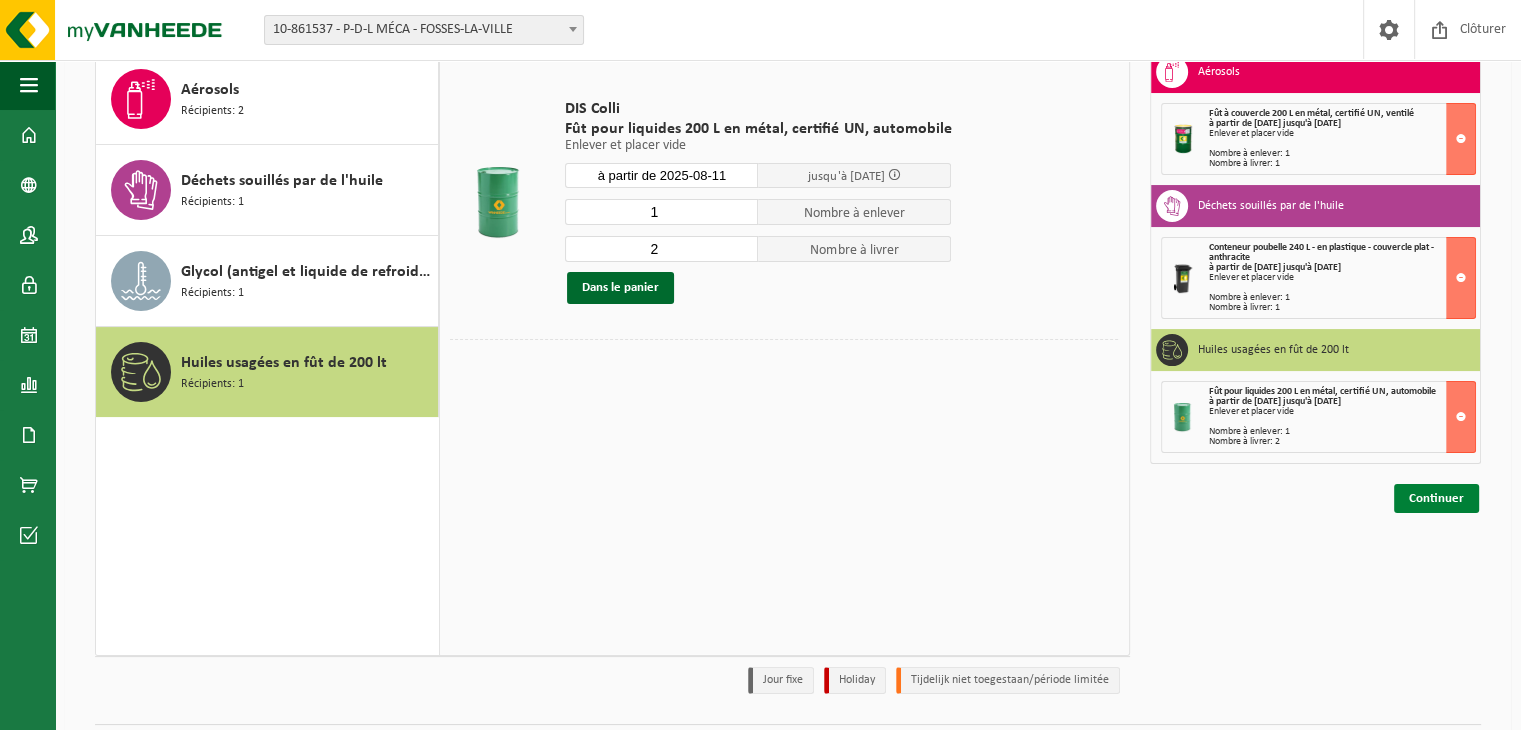 click on "Continuer" at bounding box center (1436, 498) 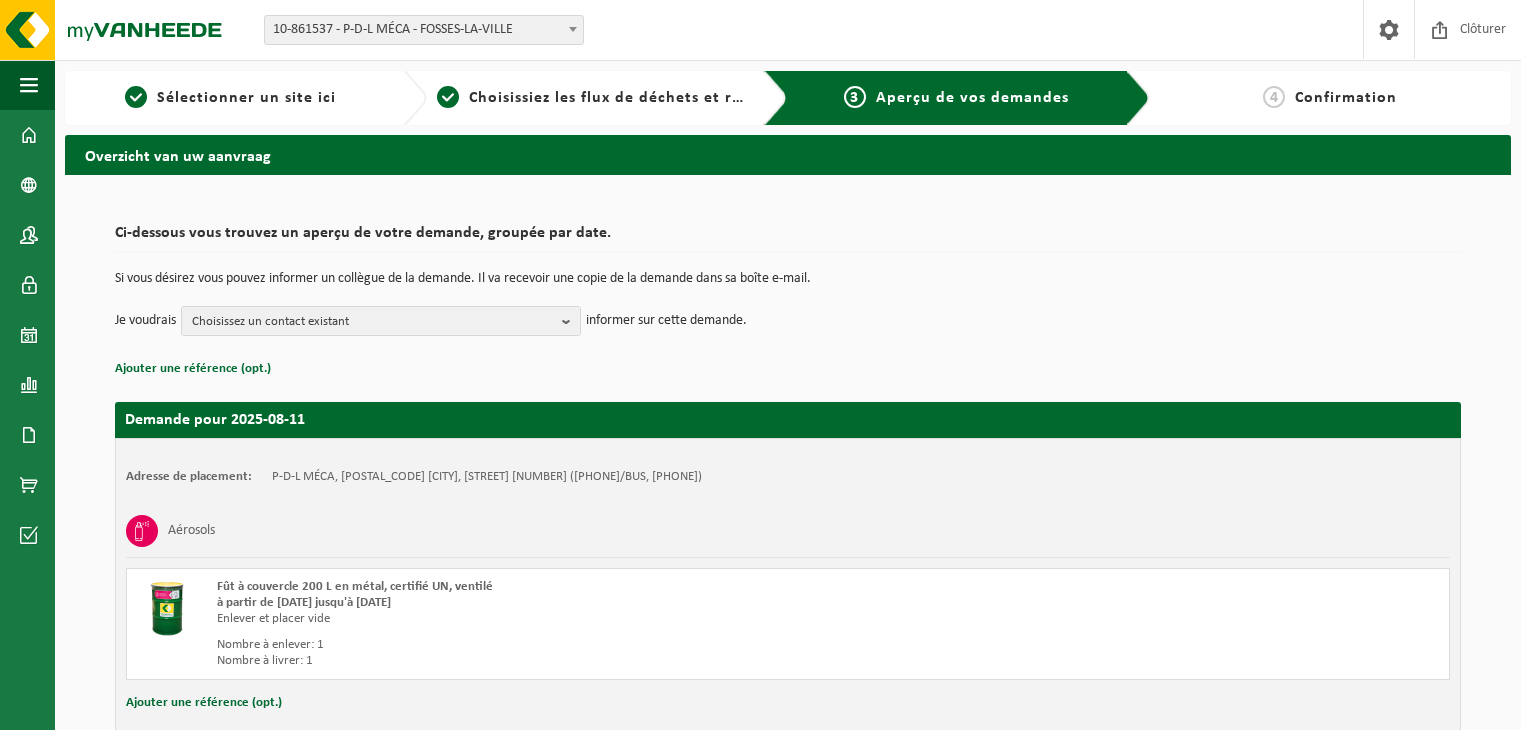 scroll, scrollTop: 0, scrollLeft: 0, axis: both 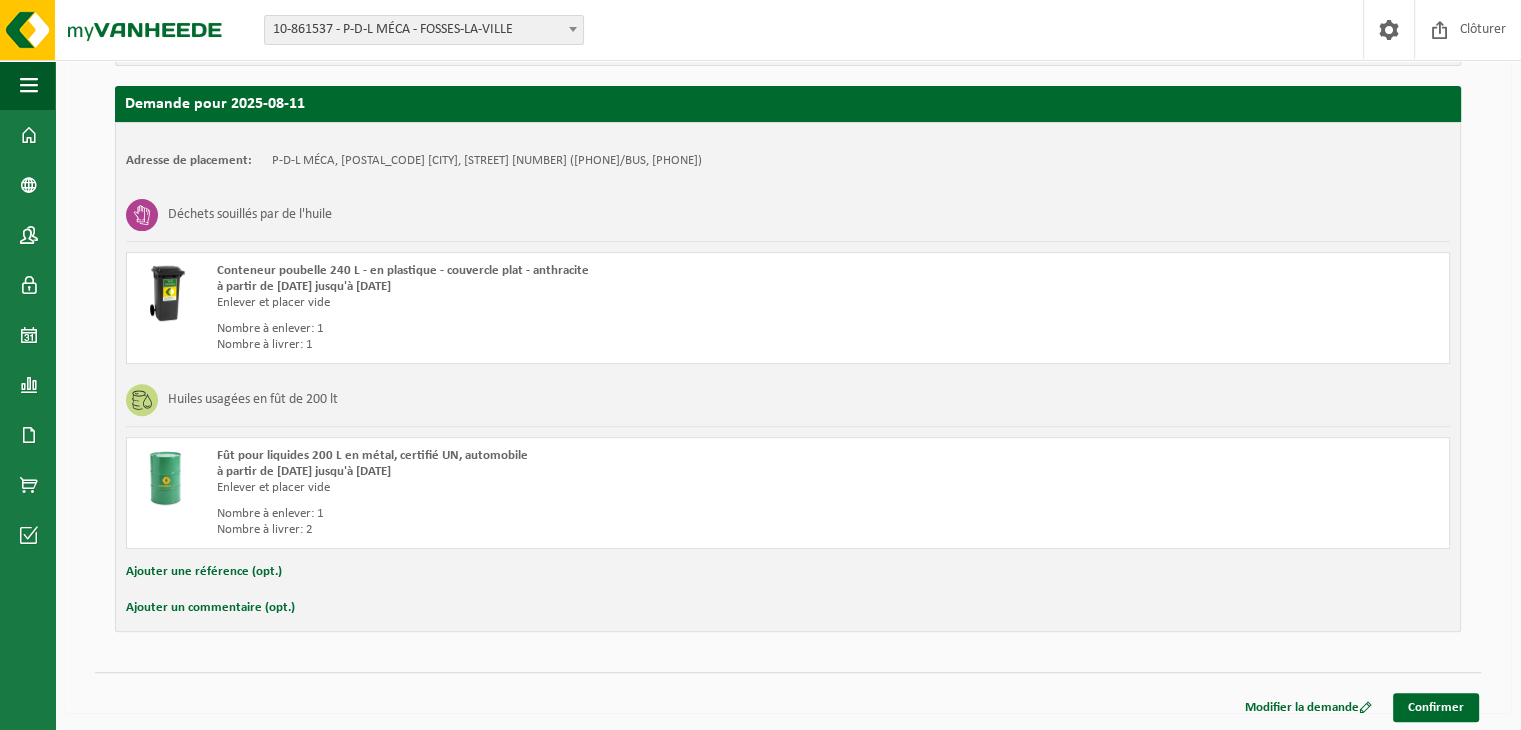 click on "Ajouter un commentaire (opt.)" at bounding box center (210, 608) 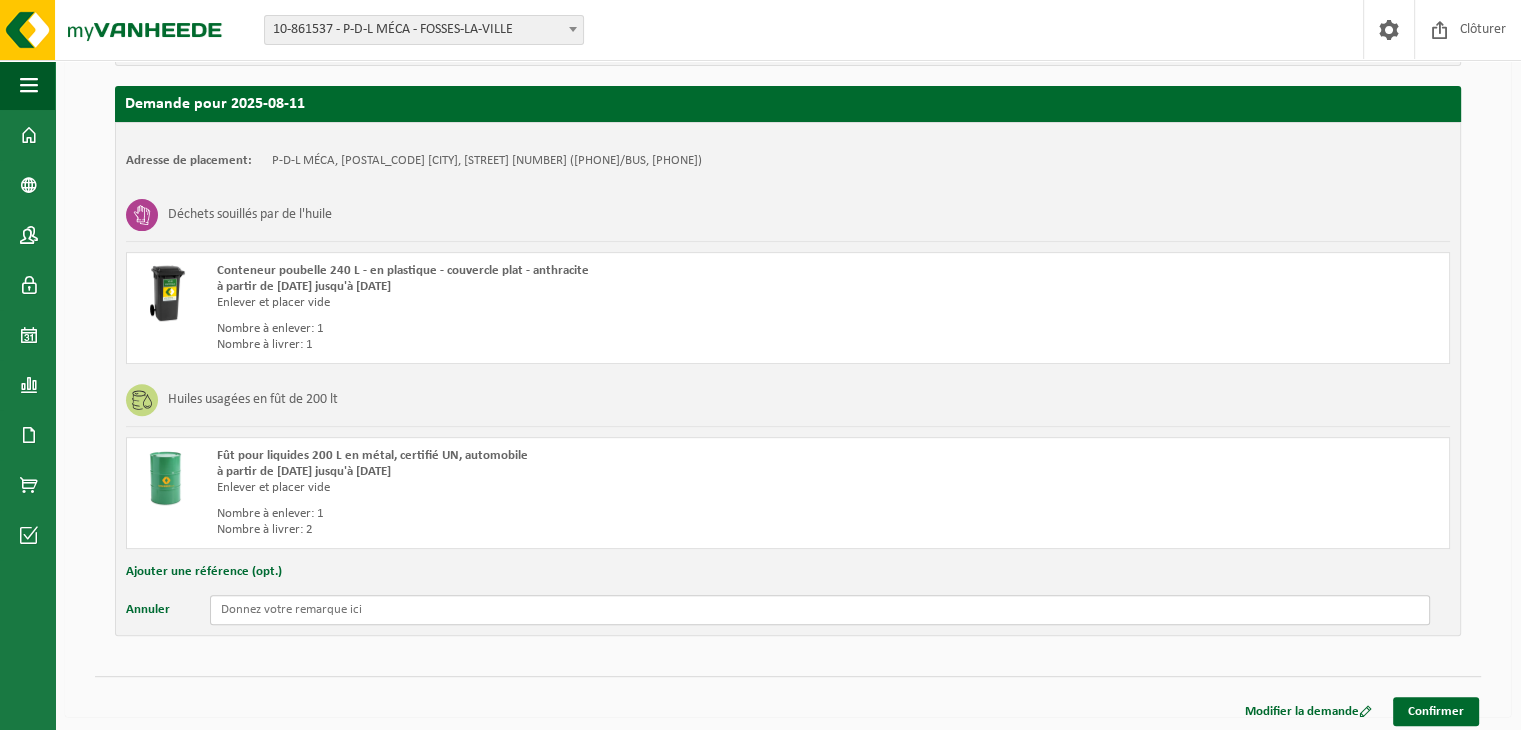 click at bounding box center [820, 610] 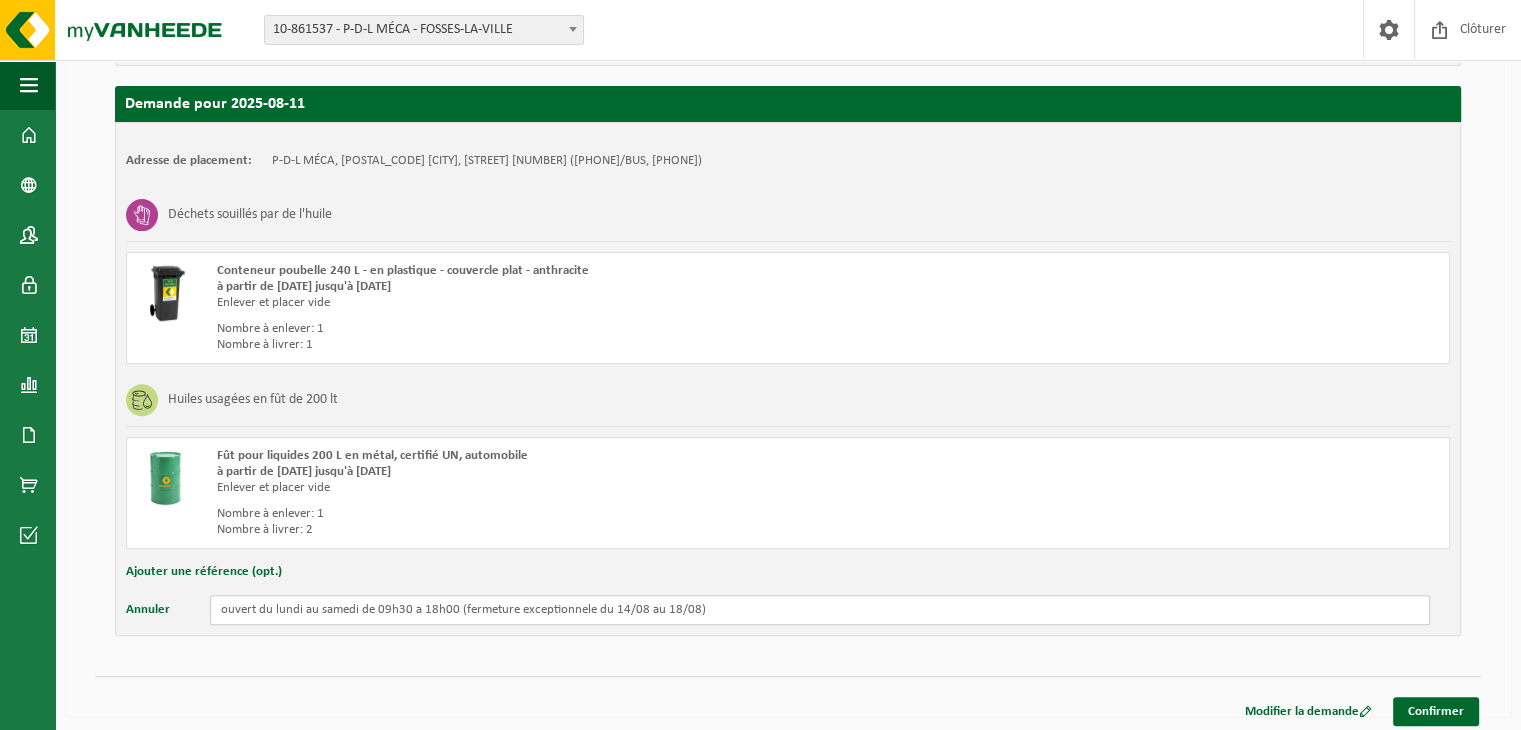 type on "ouvert du lundi au samedi de 09h30 a 18h00 (fermeture exceptionnele du 14/08 au 18/08)" 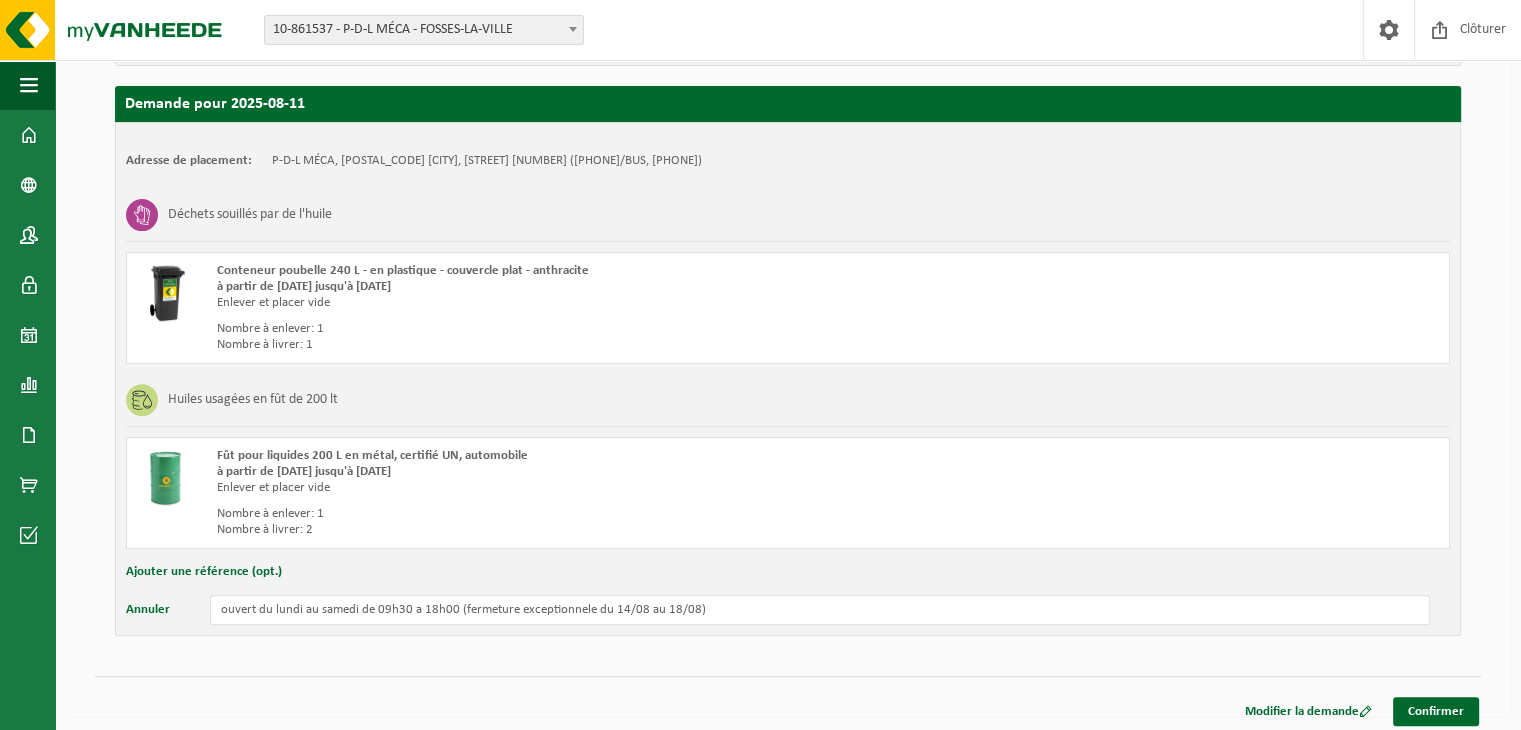 click on "Déchets souillés par de l'huile" at bounding box center [788, 215] 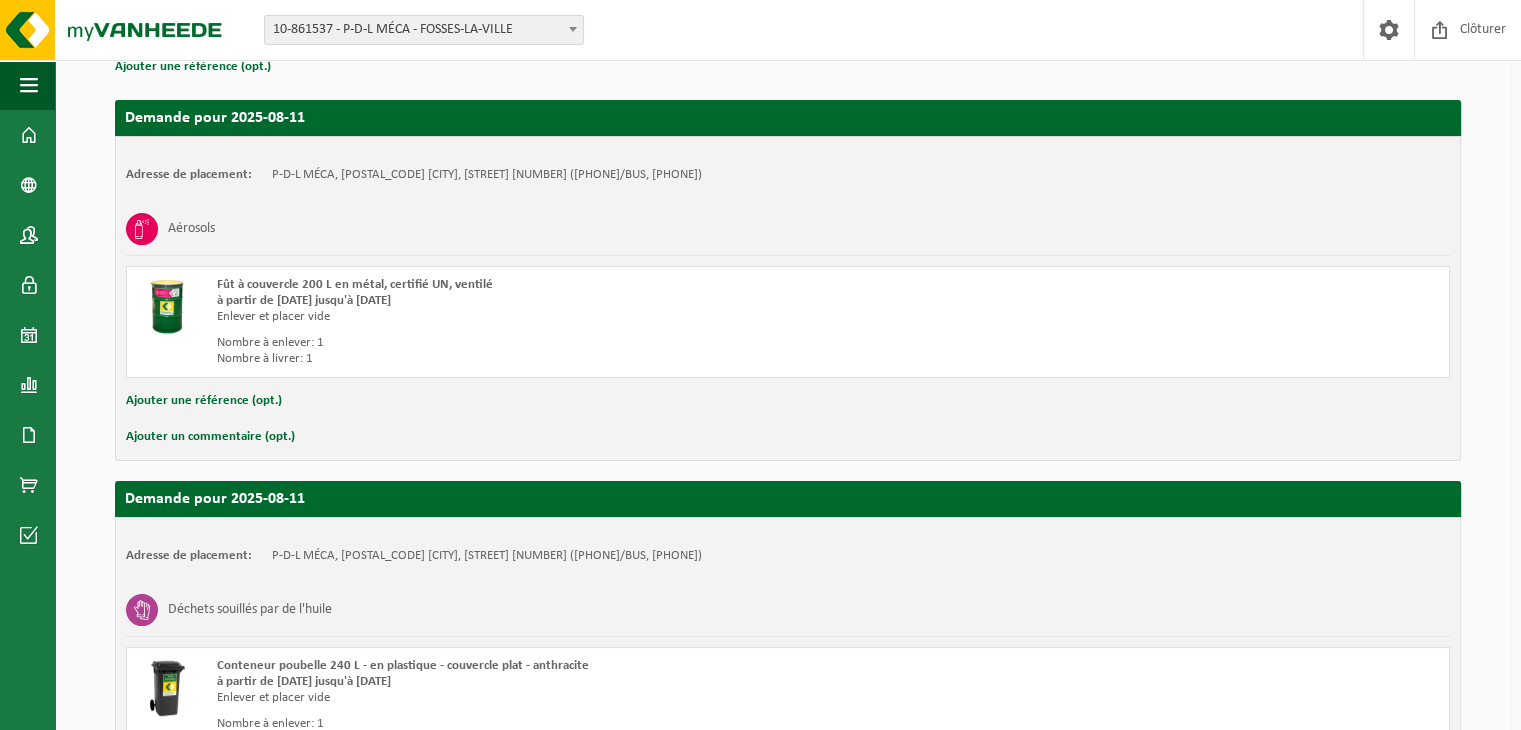 scroll, scrollTop: 297, scrollLeft: 0, axis: vertical 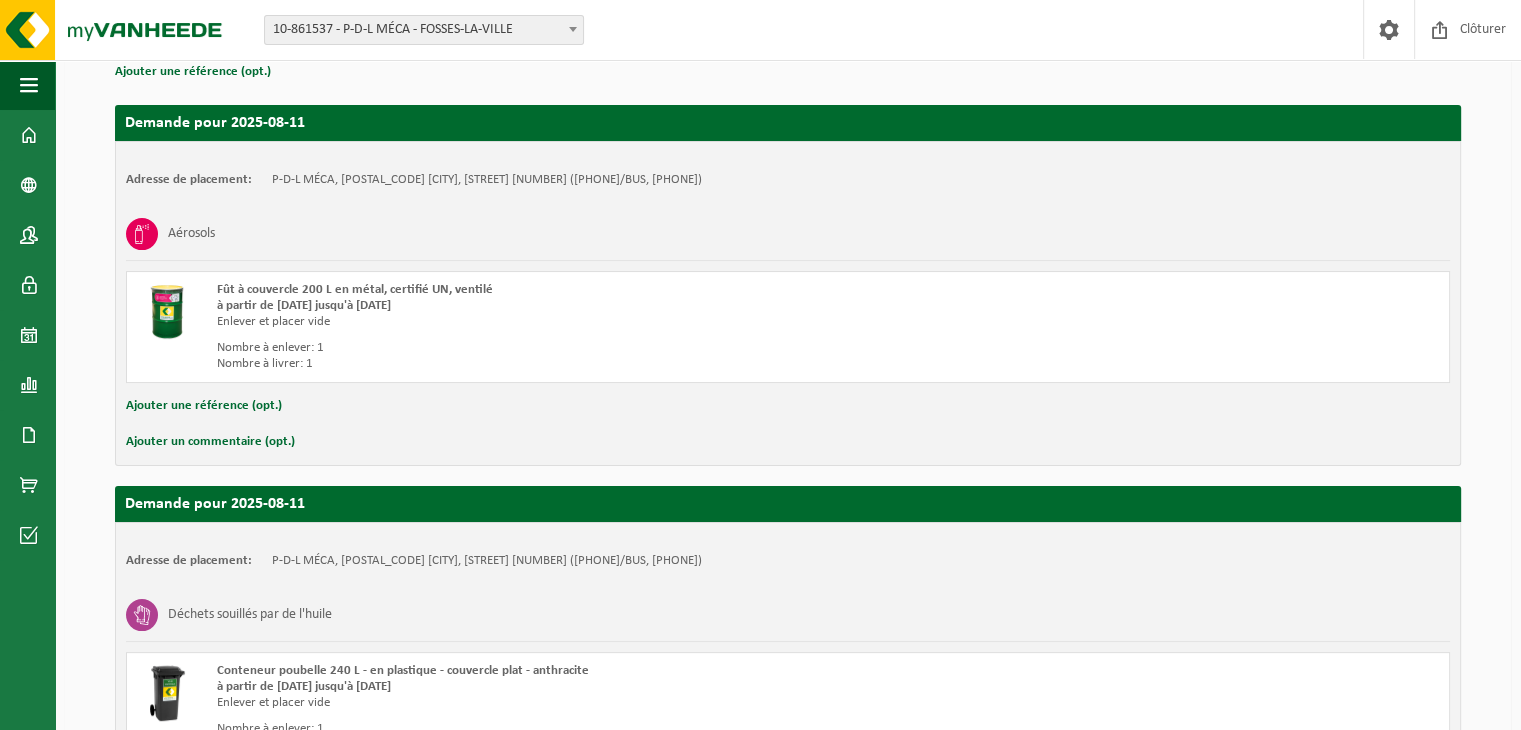 click on "Ajouter un commentaire (opt.)" at bounding box center (210, 442) 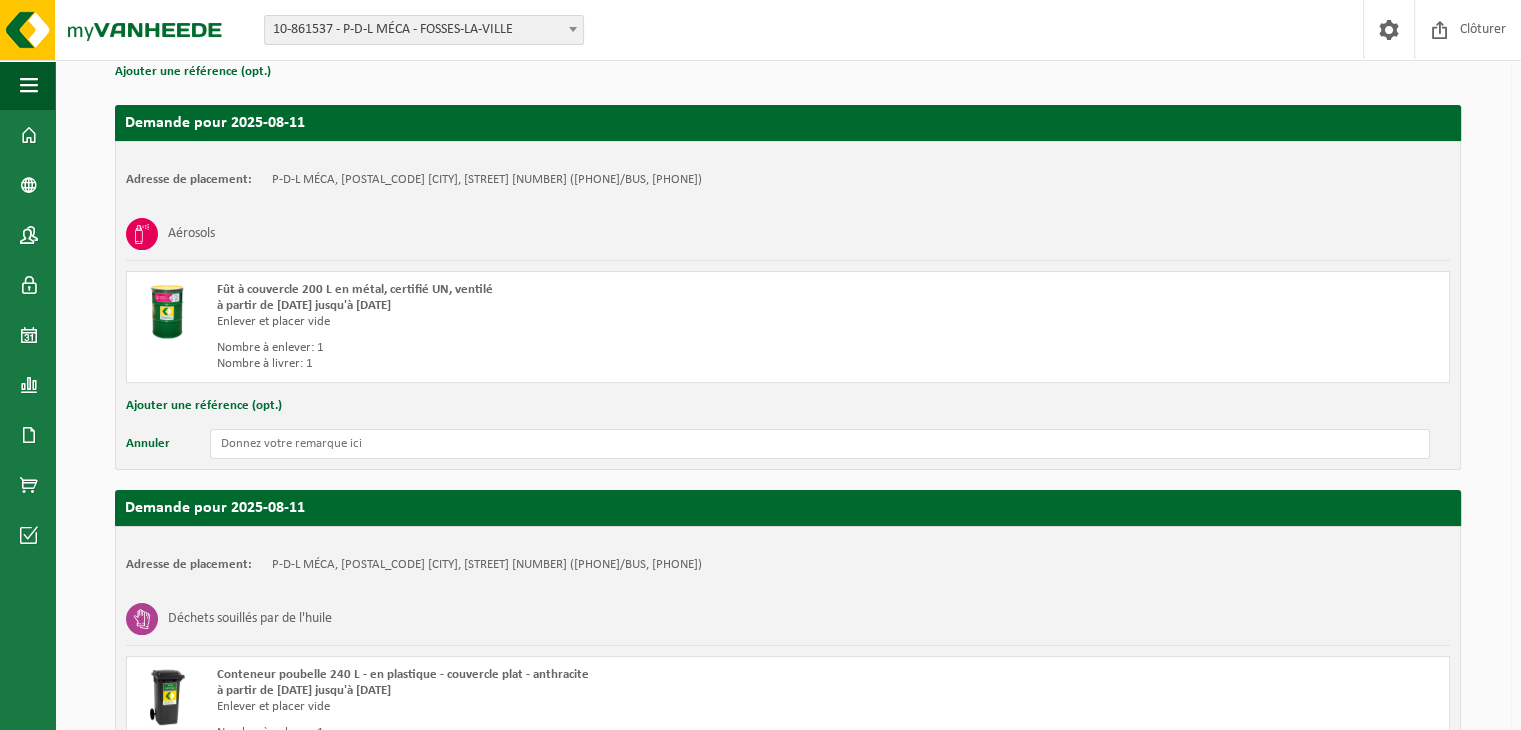 type 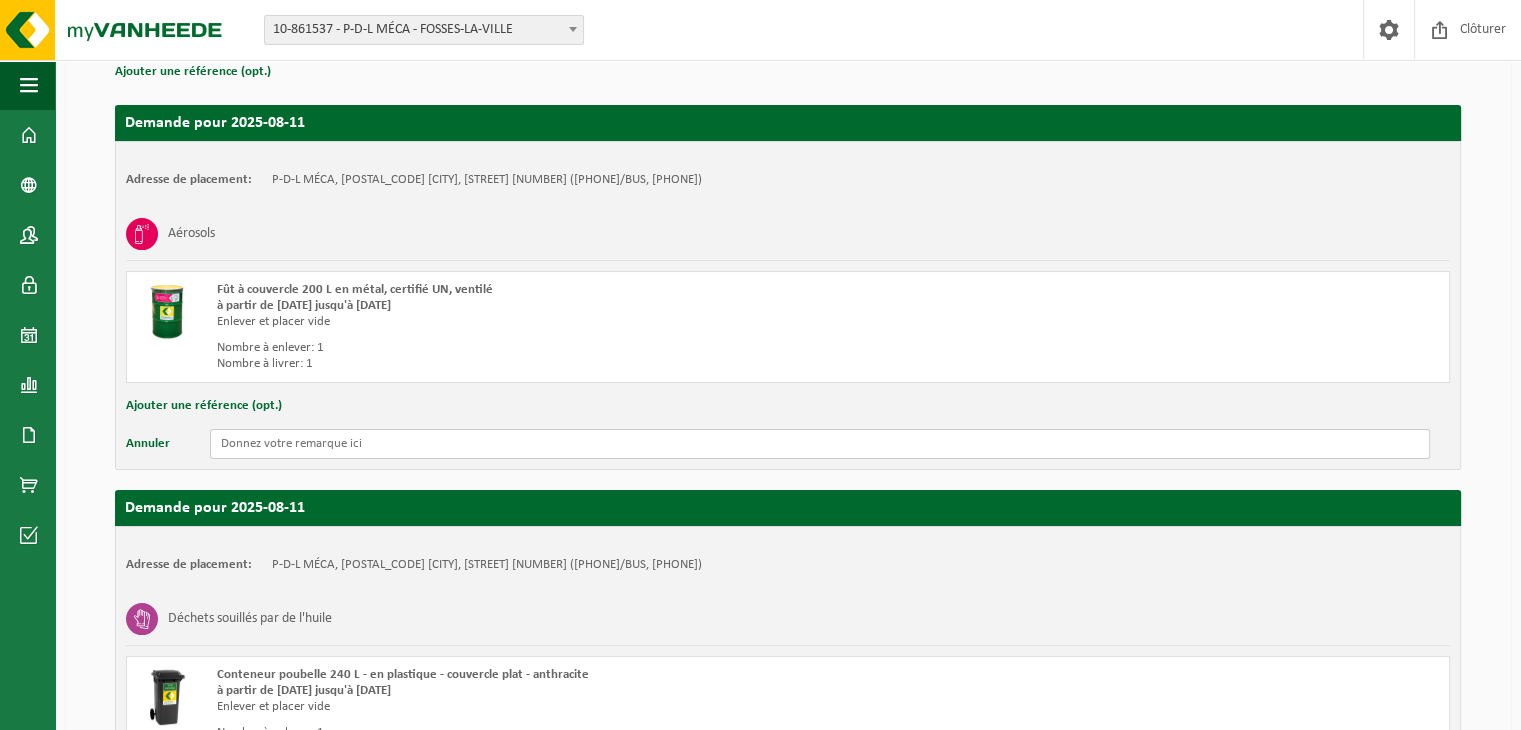click at bounding box center (820, 444) 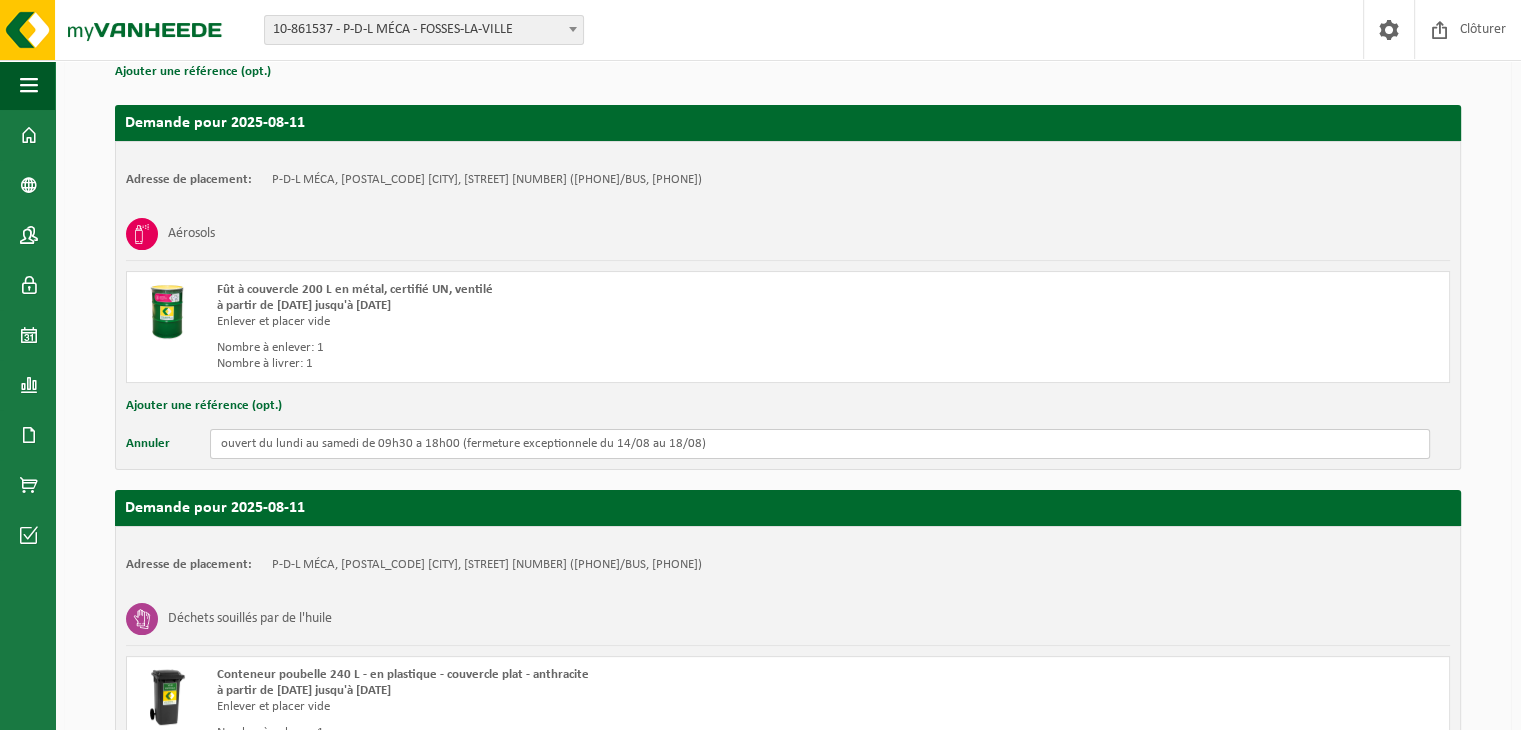 type on "ouvert du lundi au samedi de 09h30 a 18h00 (fermeture exceptionnele du 14/08 au 18/08)" 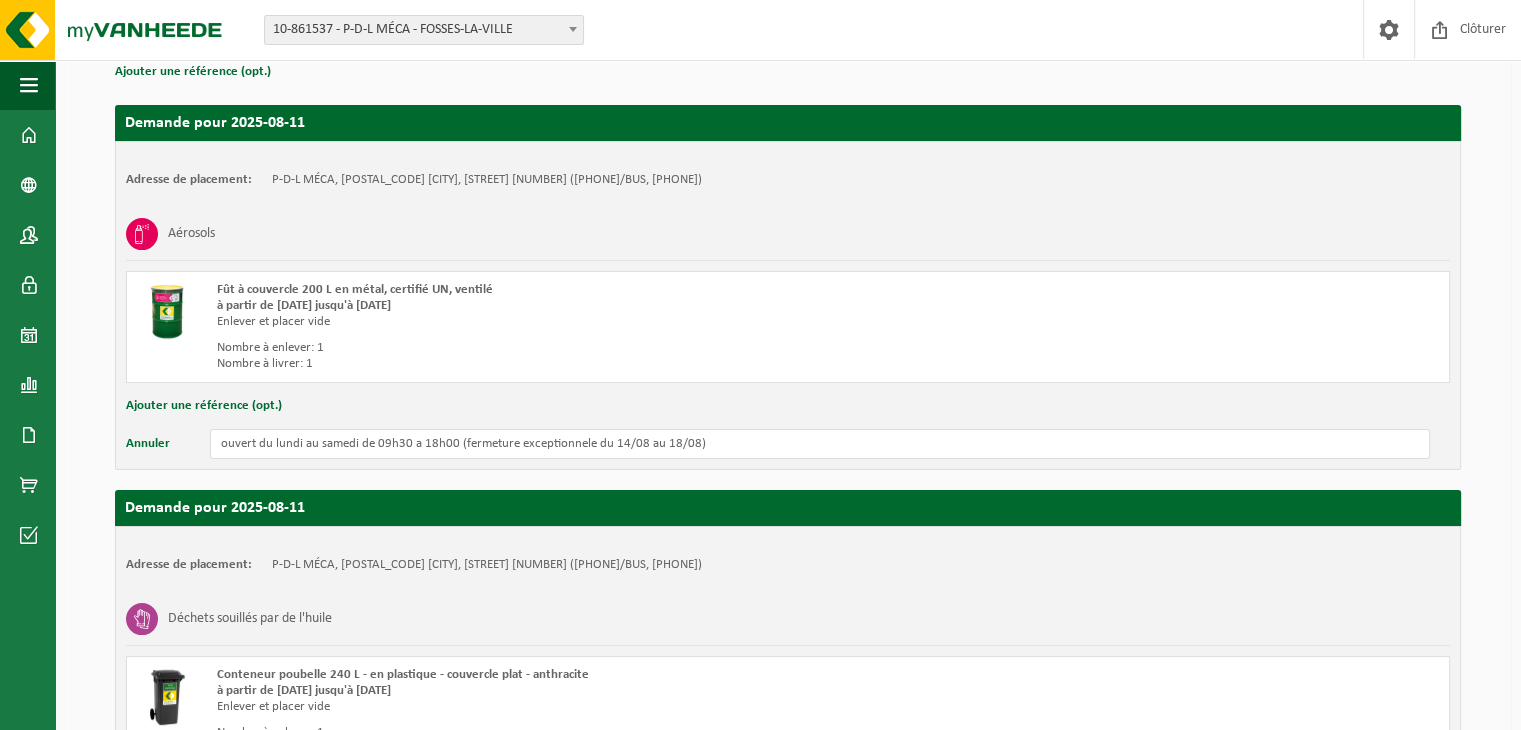 click on "Adresse de placement:    P-D-L MÉCA, 5070 FOSSES-LA-VILLE, ROUTE DE TAMINES 210A (10-861537/BUS, 10-861537)                                  Aérosols                    Fût à couvercle 200 L en métal, certifié UN, ventilé       à partir de 2025-08-11 jusqu'à 2025-08-15      Enlever et placer vide       Nombre à enlever: 1     Nombre à livrer: 1                  Ajouter une référence (opt.)         Annuler   ouvert du lundi au samedi de 09h30 a 18h00 (fermeture exceptionnele du 14/08 au 18/08)" at bounding box center [788, 305] 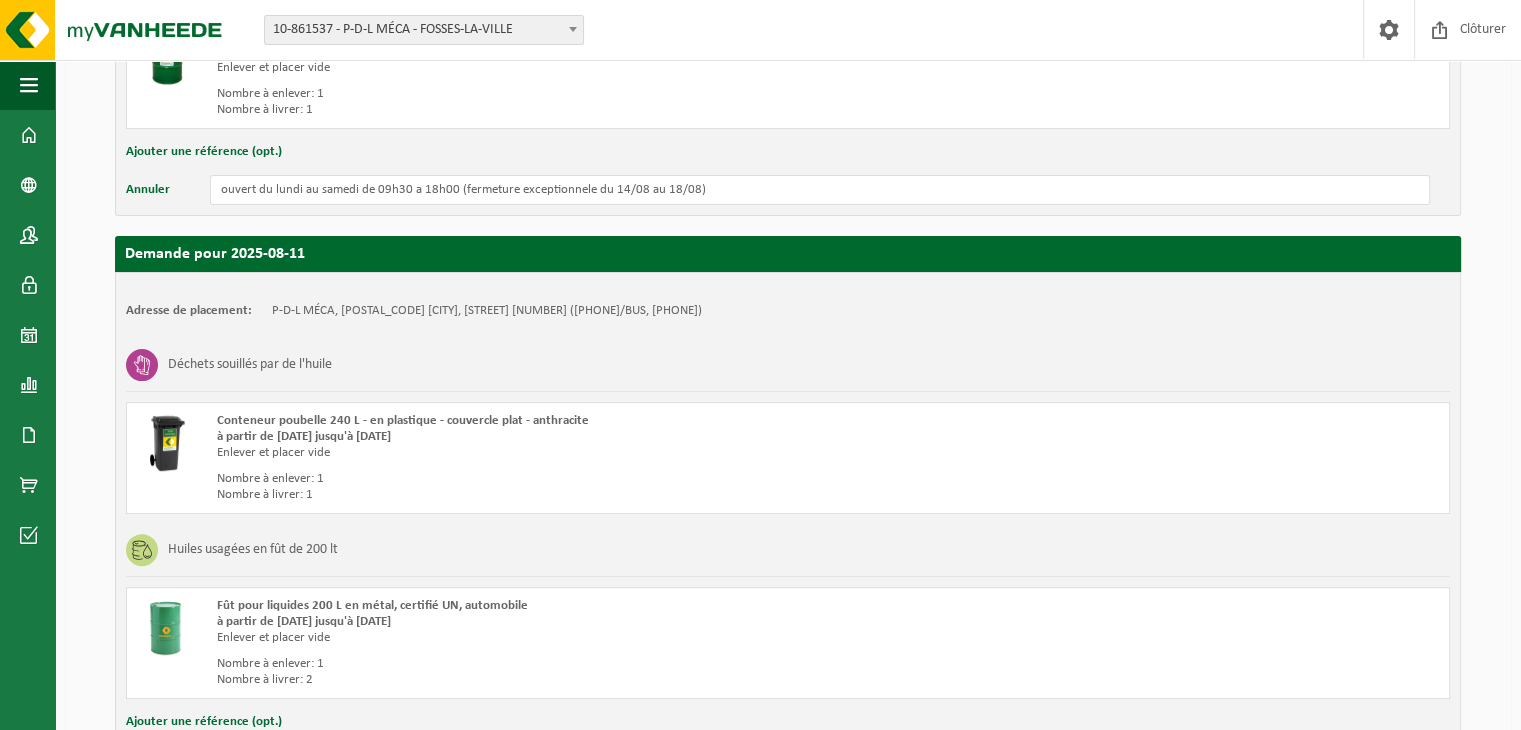 scroll, scrollTop: 705, scrollLeft: 0, axis: vertical 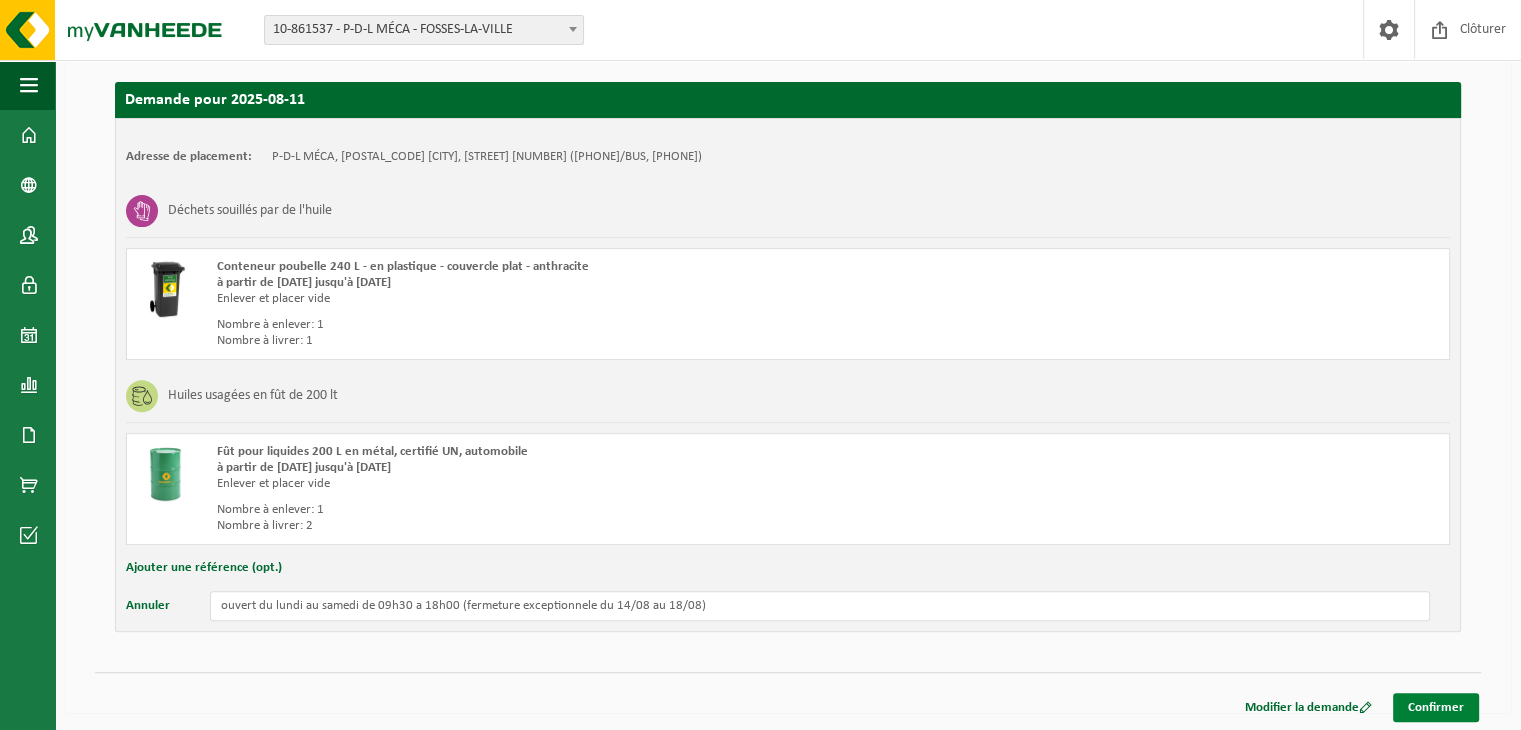 click on "Confirmer" at bounding box center [1436, 707] 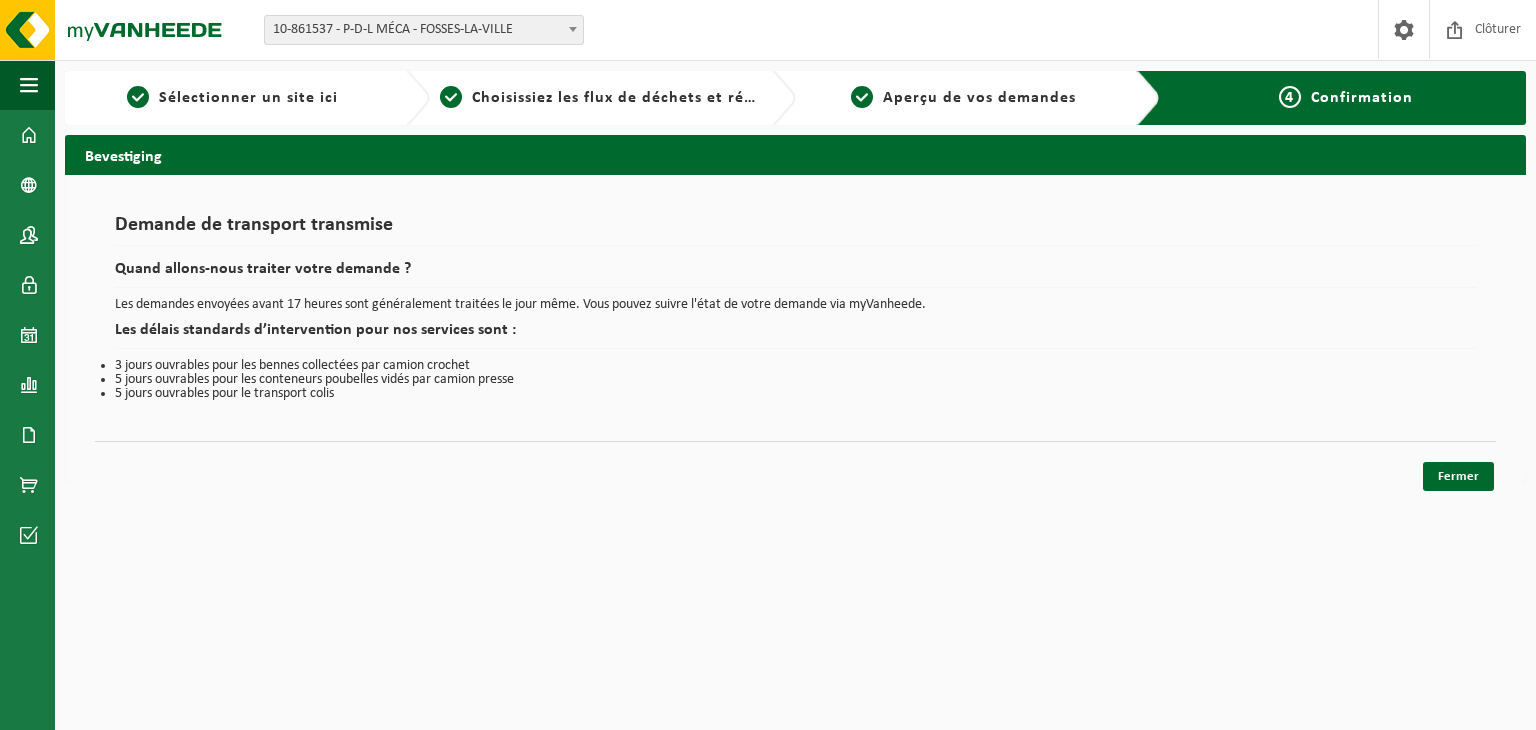 scroll, scrollTop: 0, scrollLeft: 0, axis: both 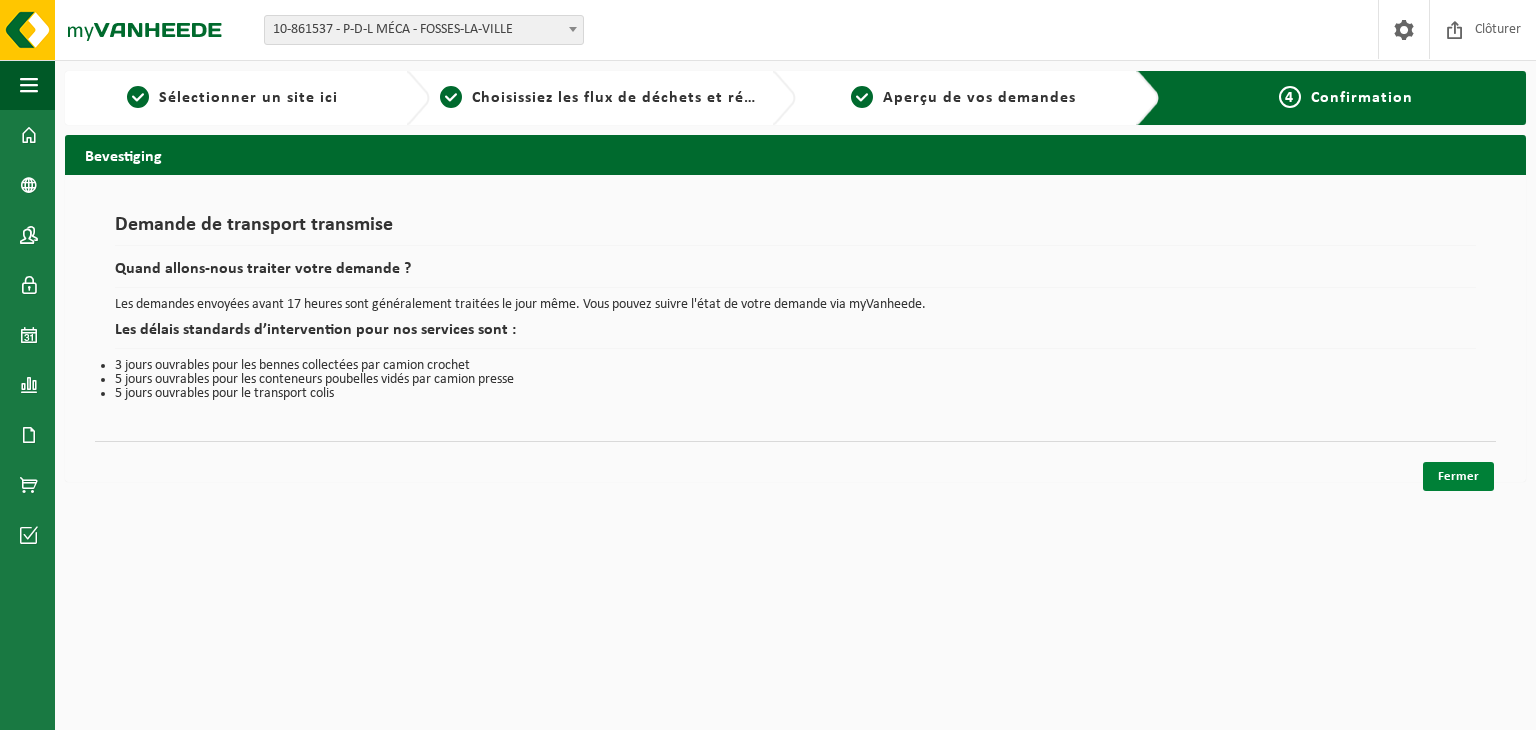 click on "Fermer" at bounding box center (1458, 476) 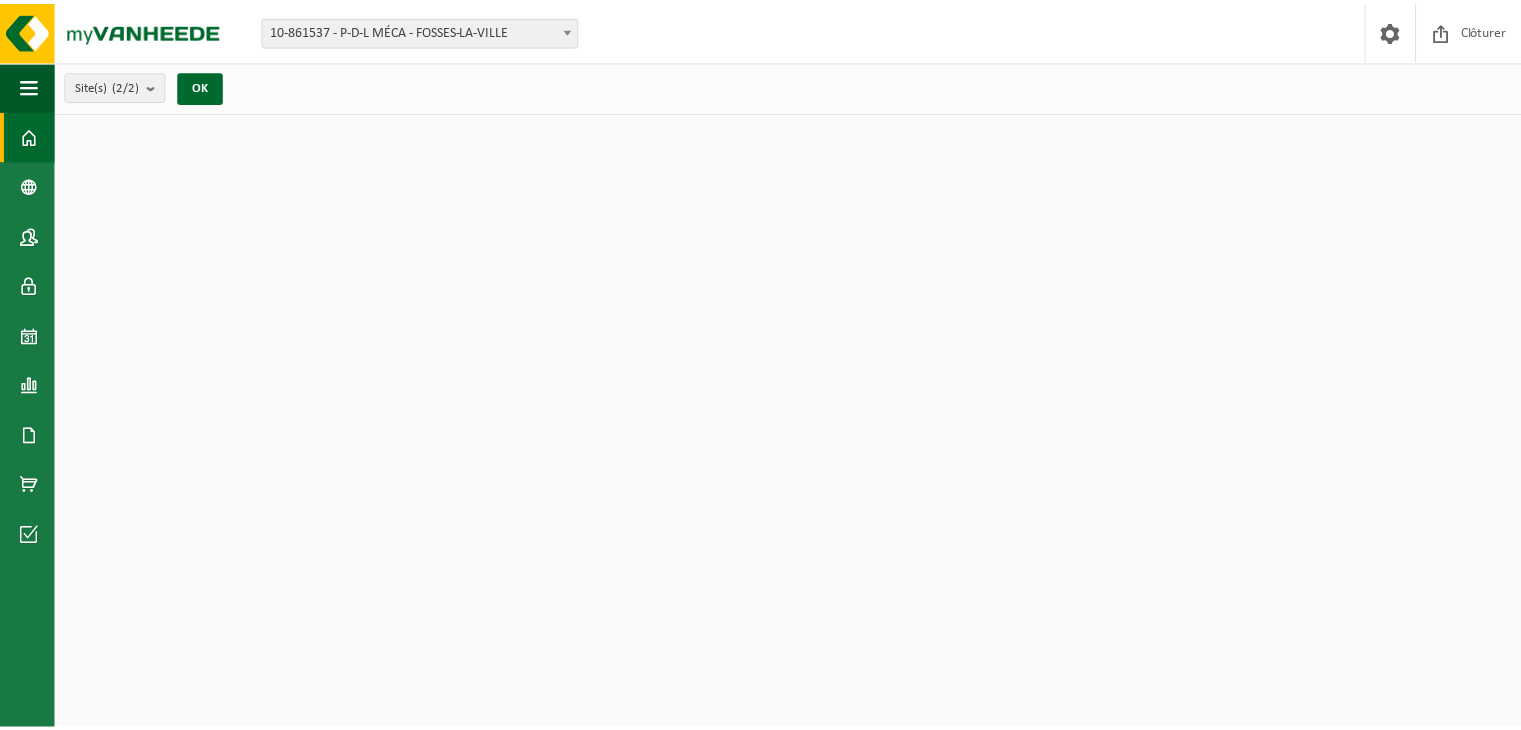 scroll, scrollTop: 0, scrollLeft: 0, axis: both 